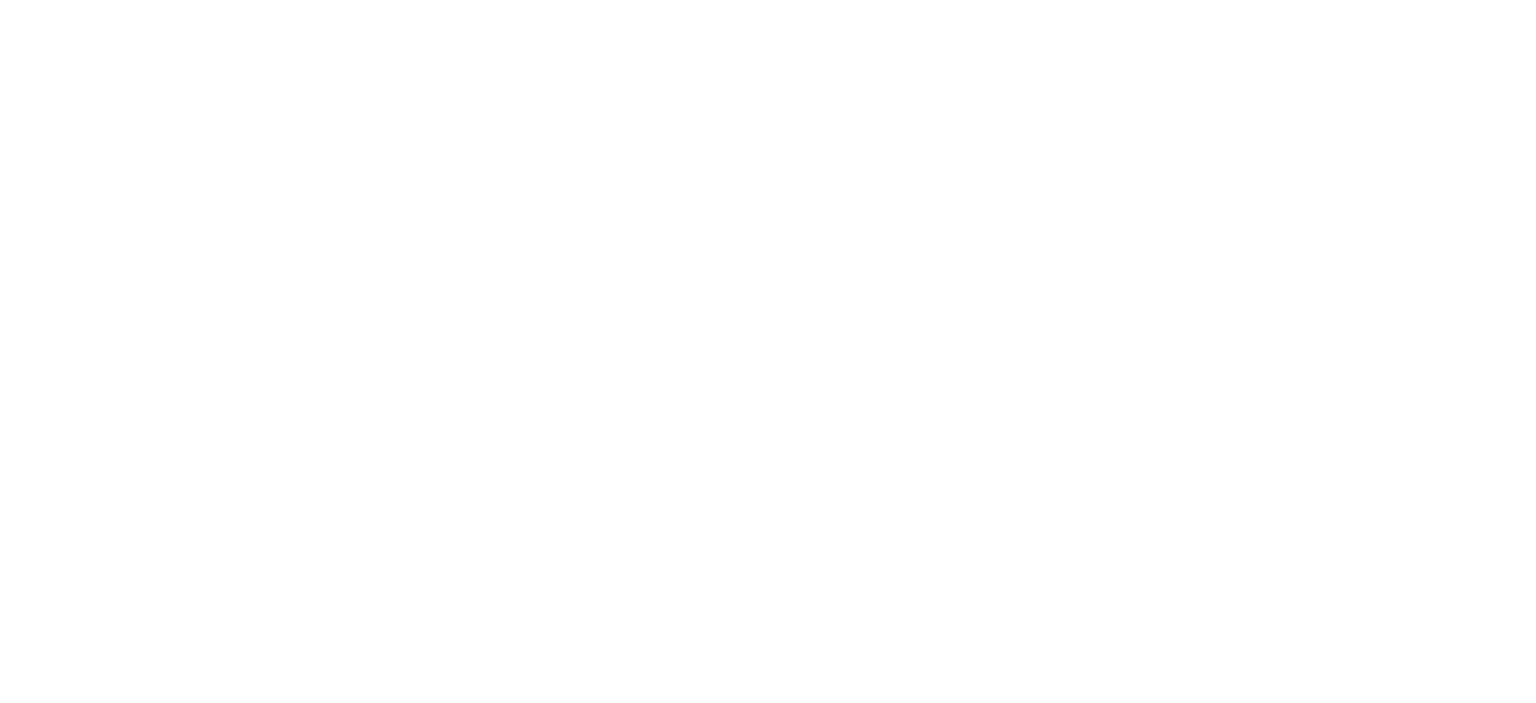 scroll, scrollTop: 0, scrollLeft: 0, axis: both 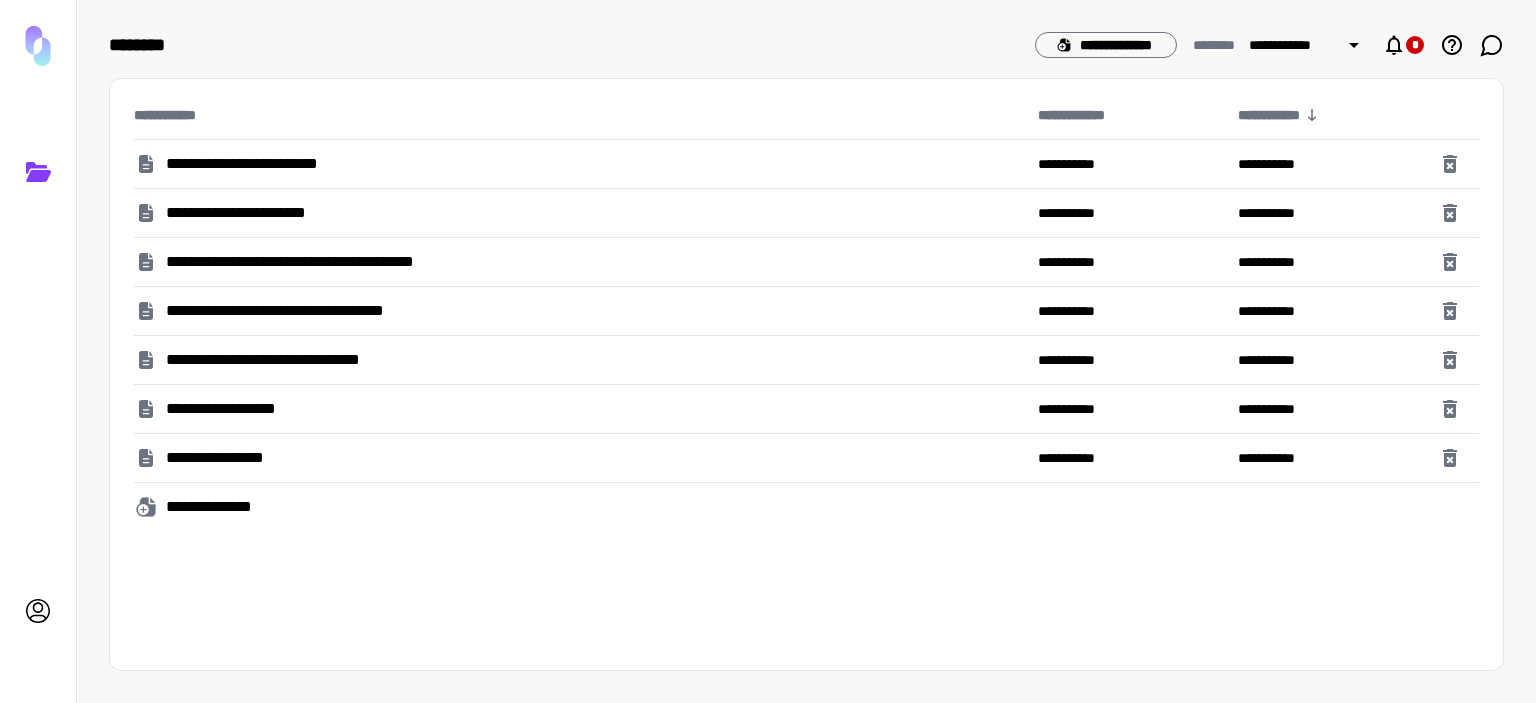 click on "**********" at bounding box center (275, 164) 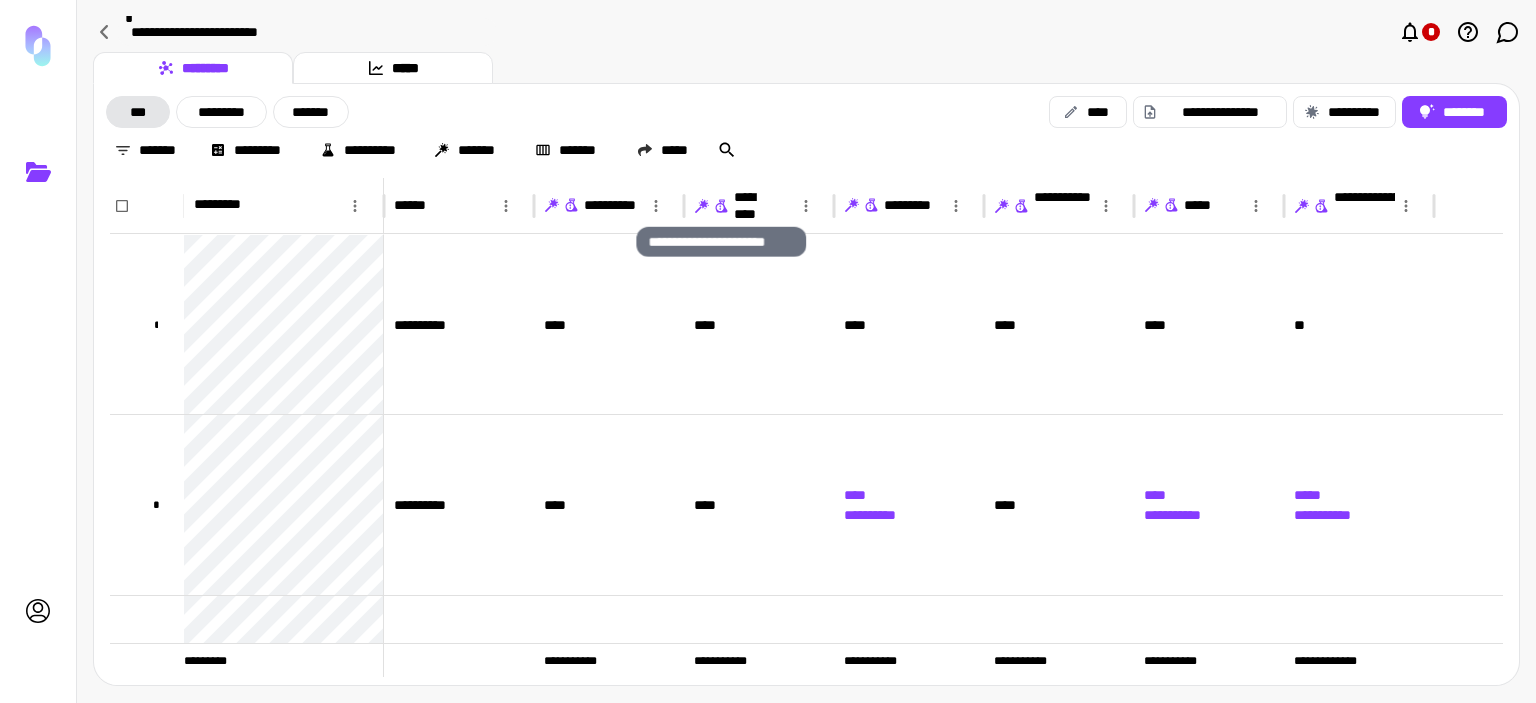 click 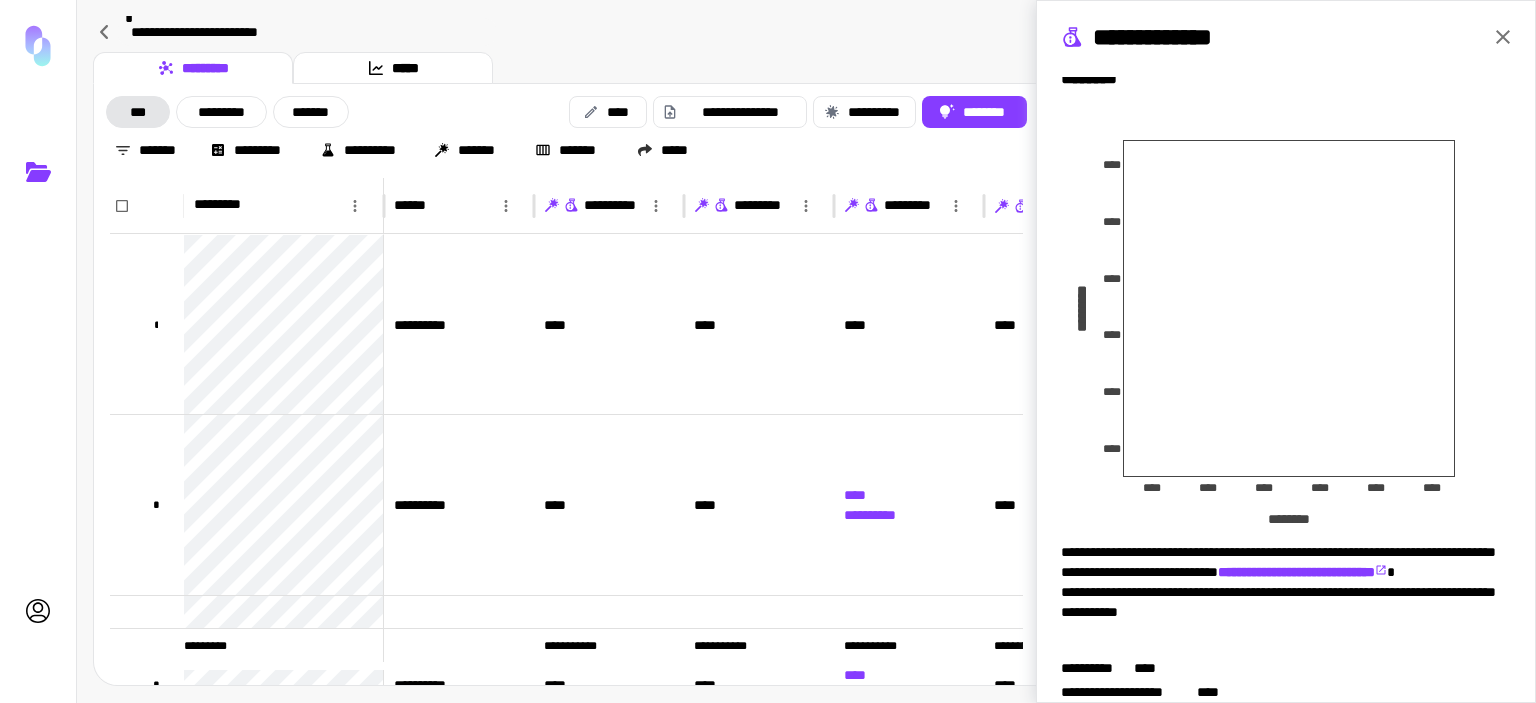 scroll, scrollTop: 355, scrollLeft: 0, axis: vertical 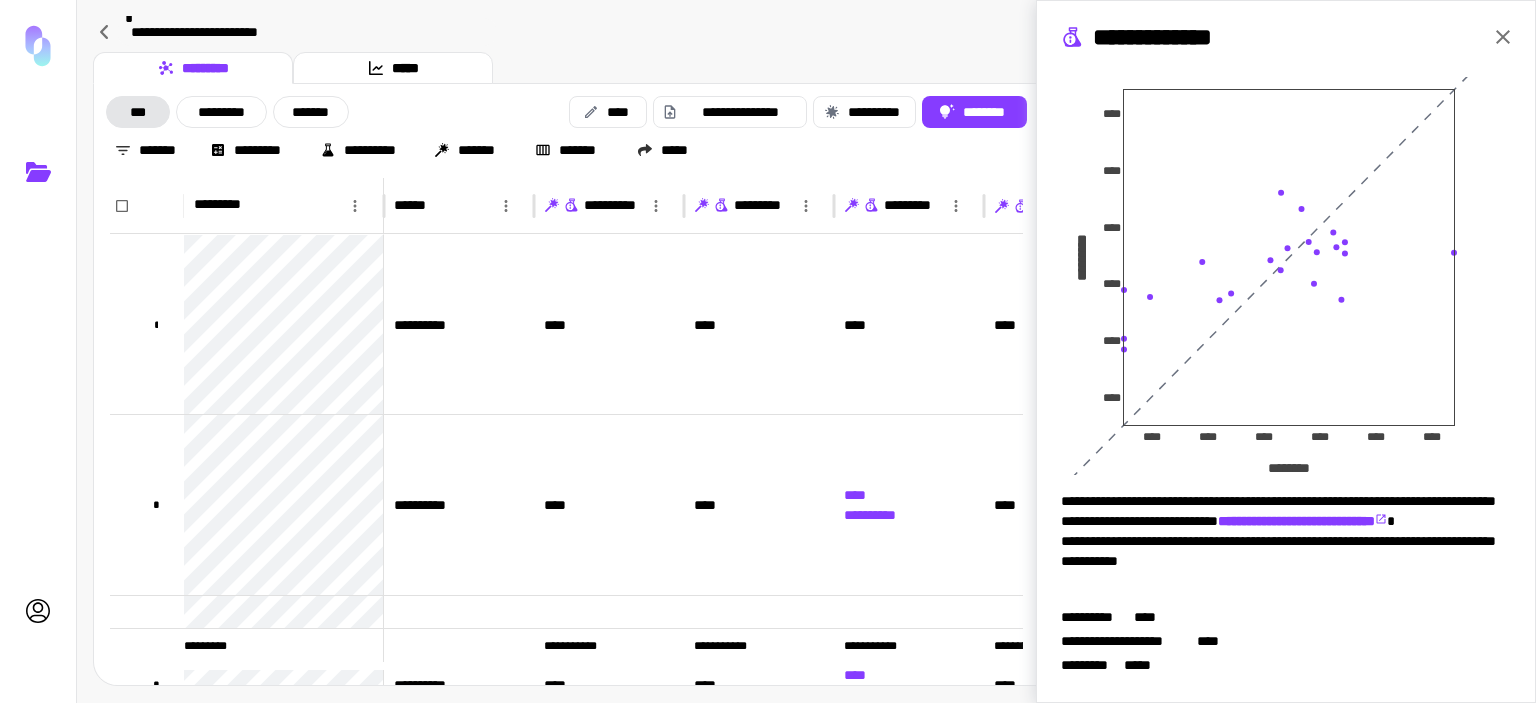 click 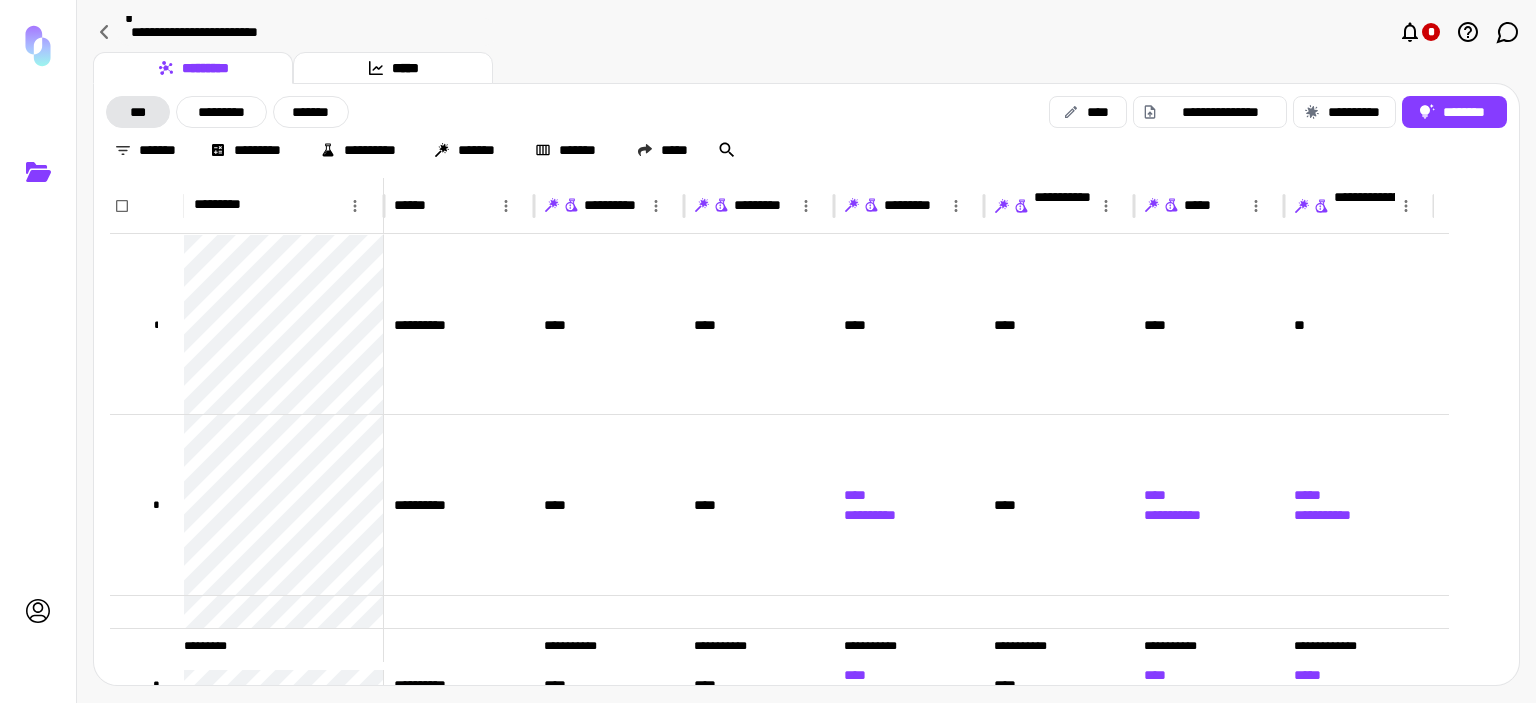 scroll, scrollTop: 0, scrollLeft: 0, axis: both 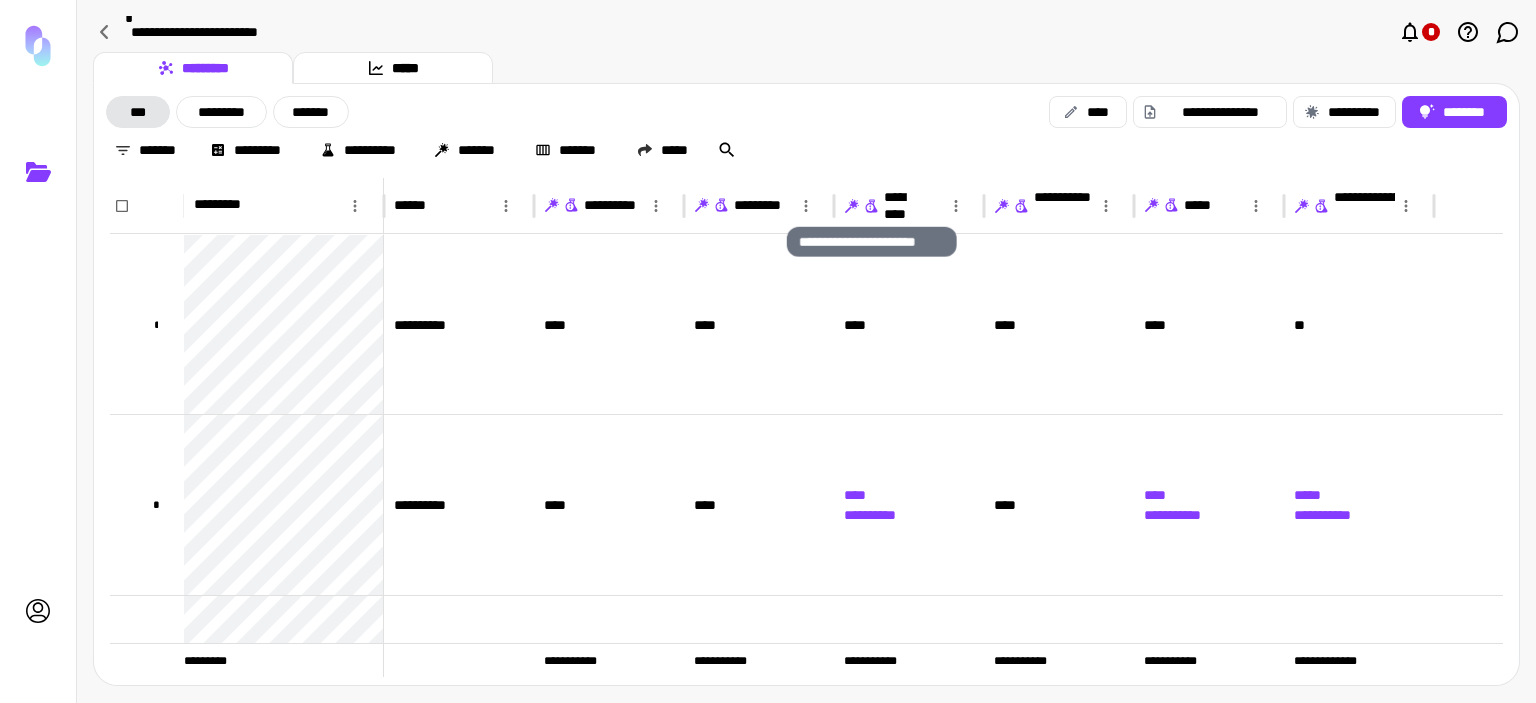 click 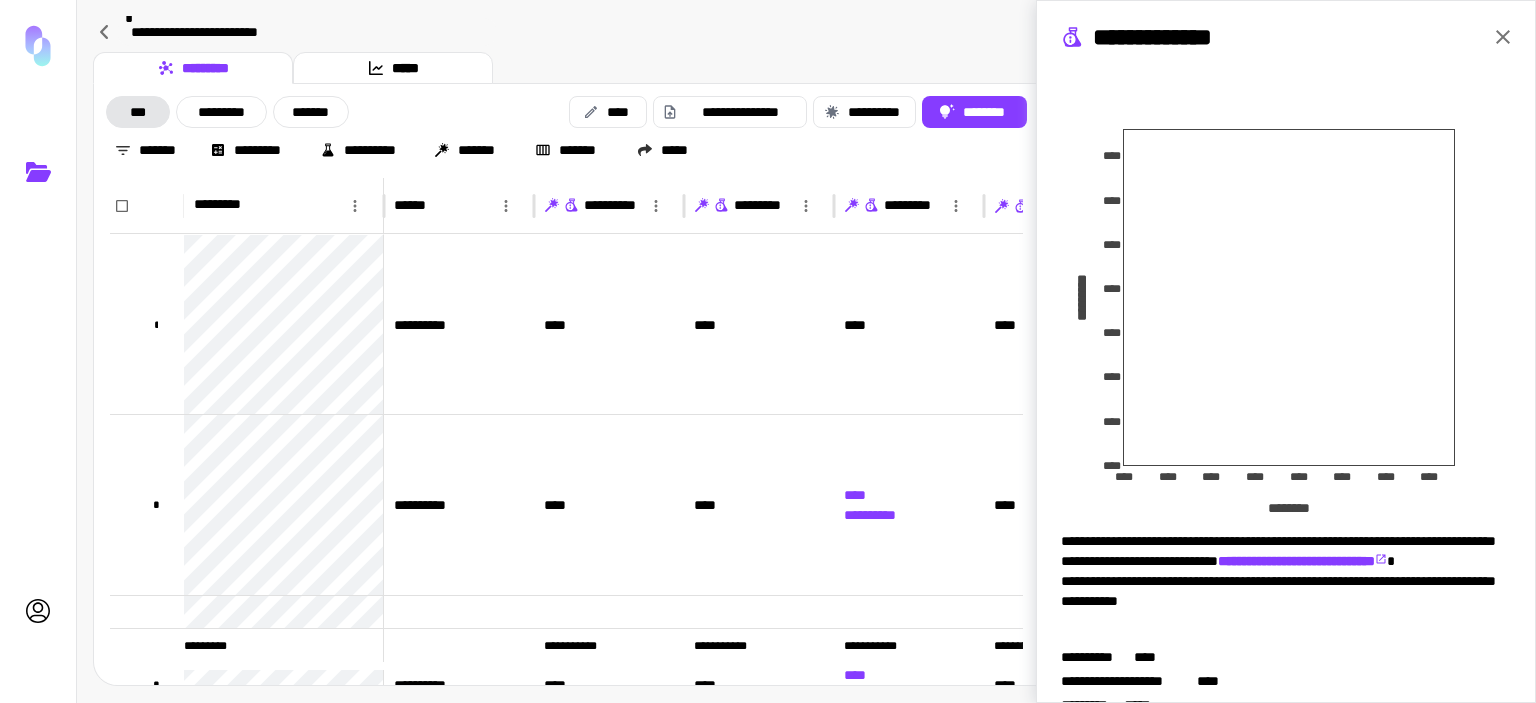 scroll, scrollTop: 355, scrollLeft: 0, axis: vertical 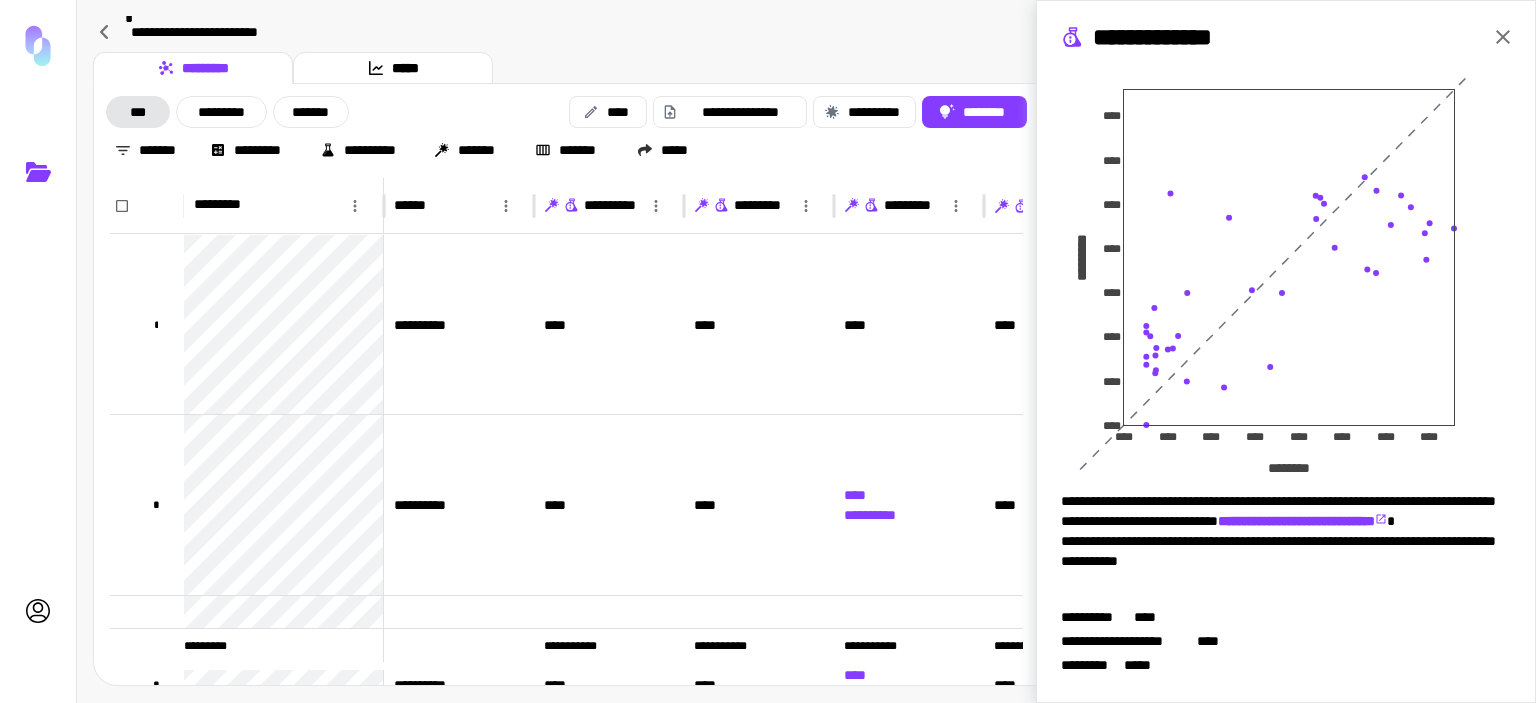 click 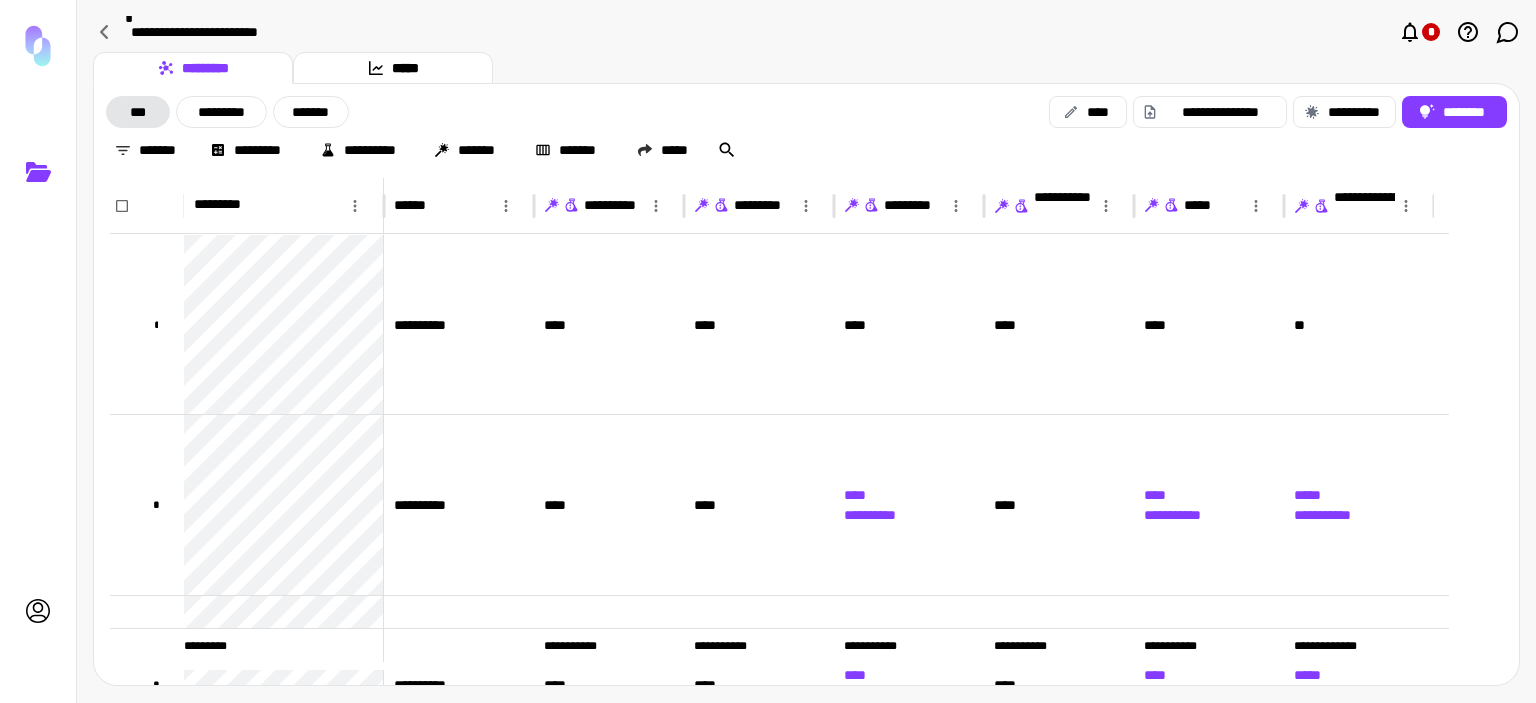 scroll, scrollTop: 0, scrollLeft: 0, axis: both 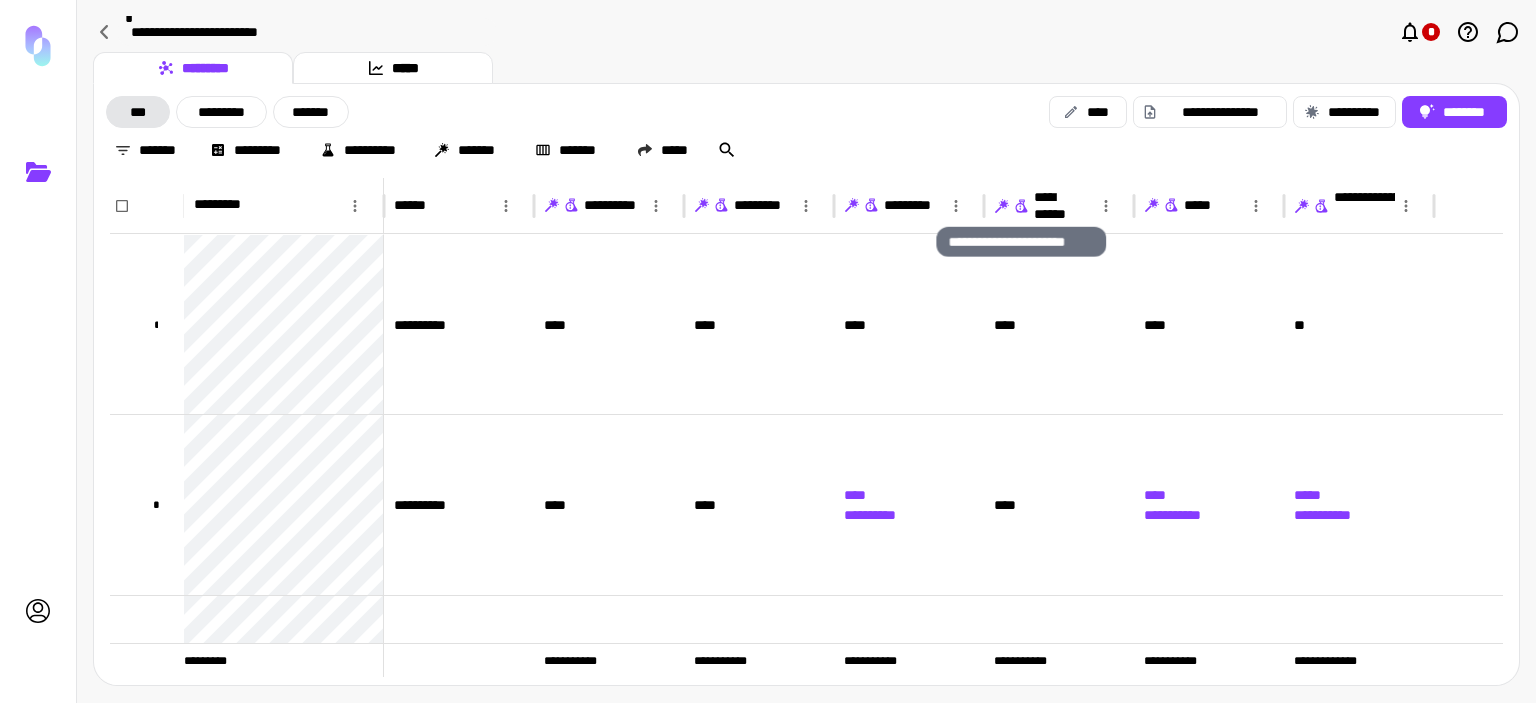 click 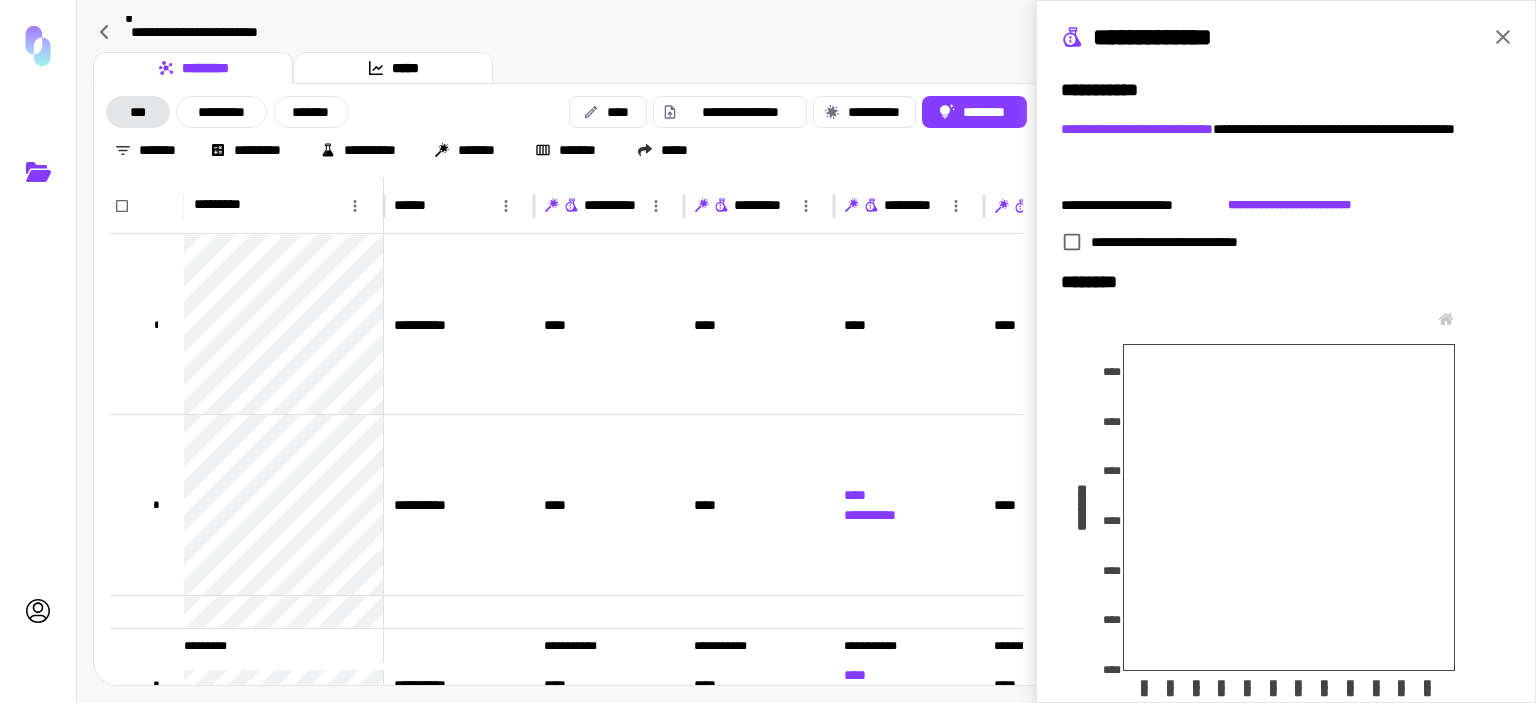 scroll, scrollTop: 255, scrollLeft: 0, axis: vertical 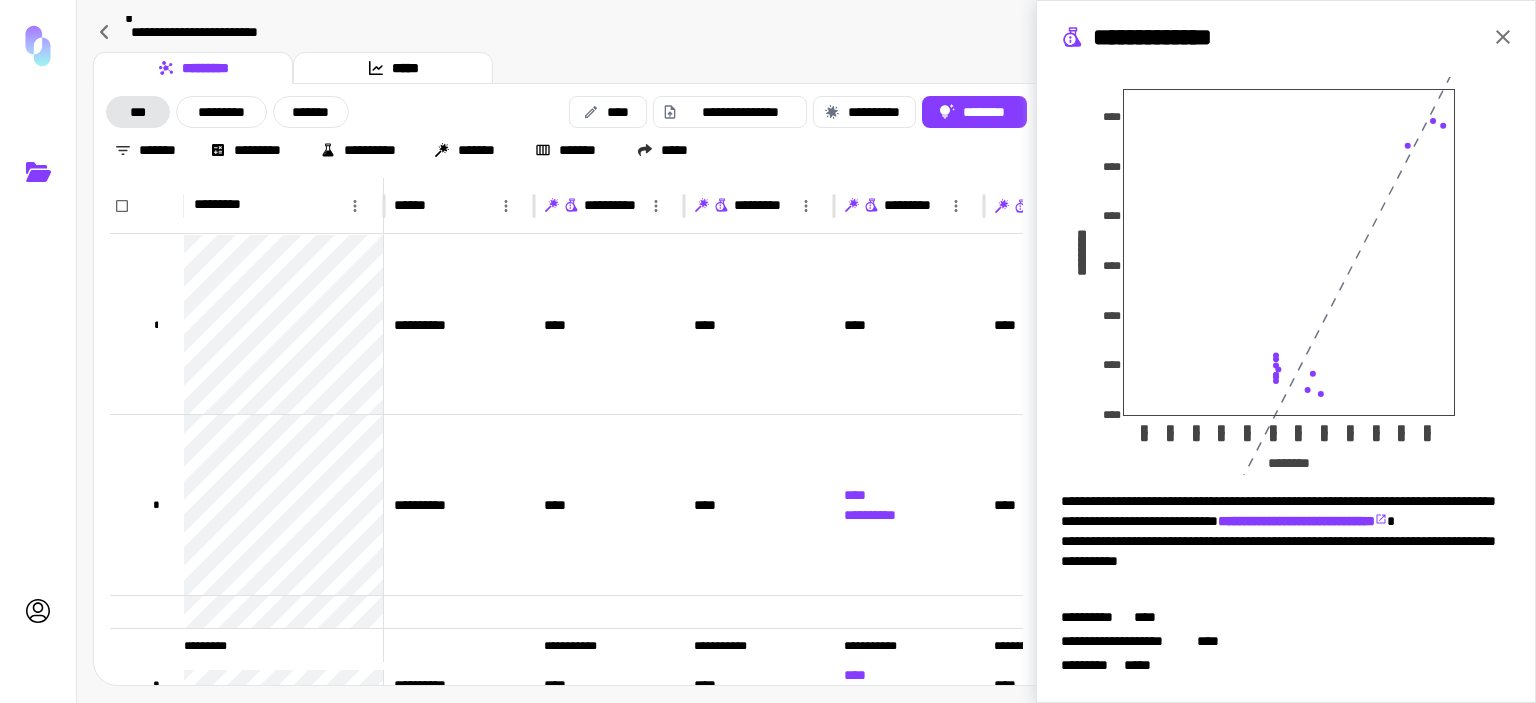 click 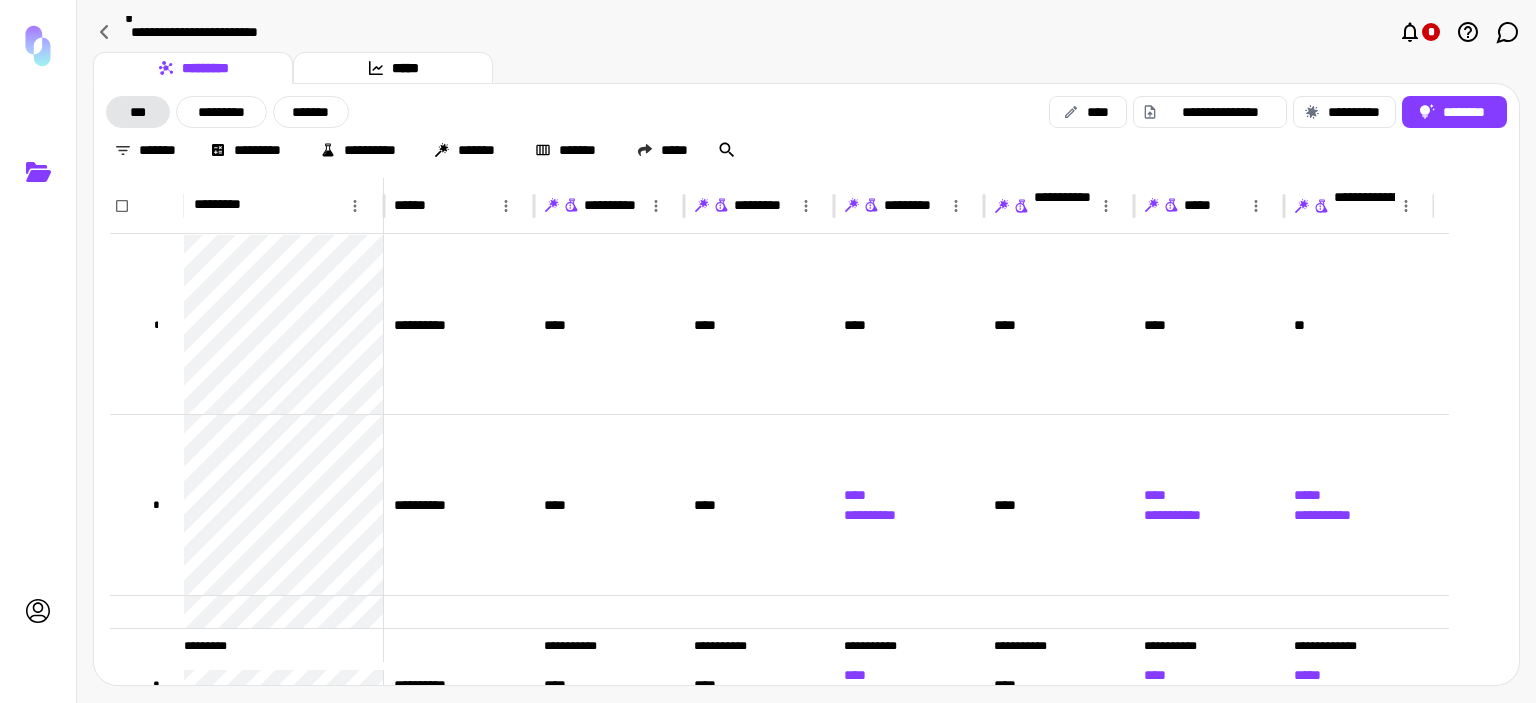 scroll, scrollTop: 0, scrollLeft: 0, axis: both 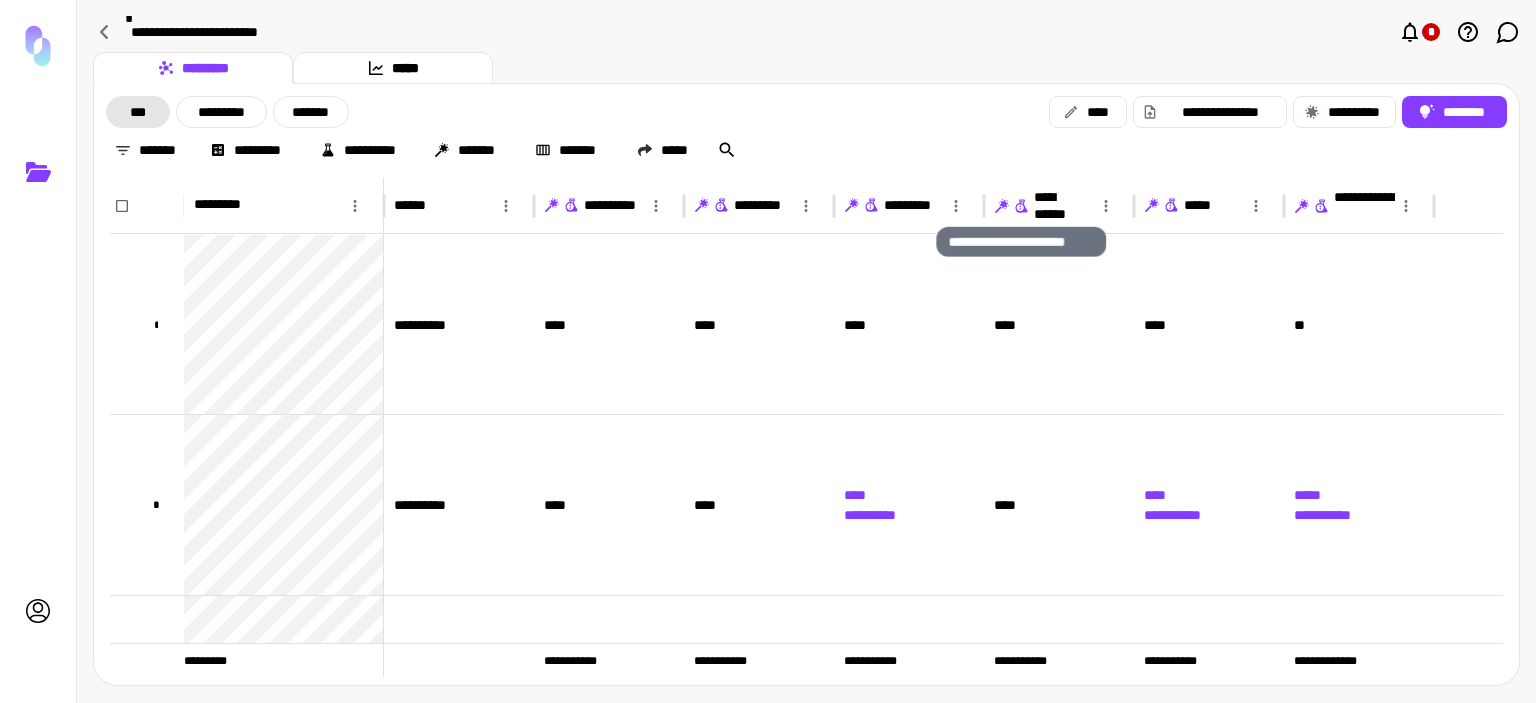 click 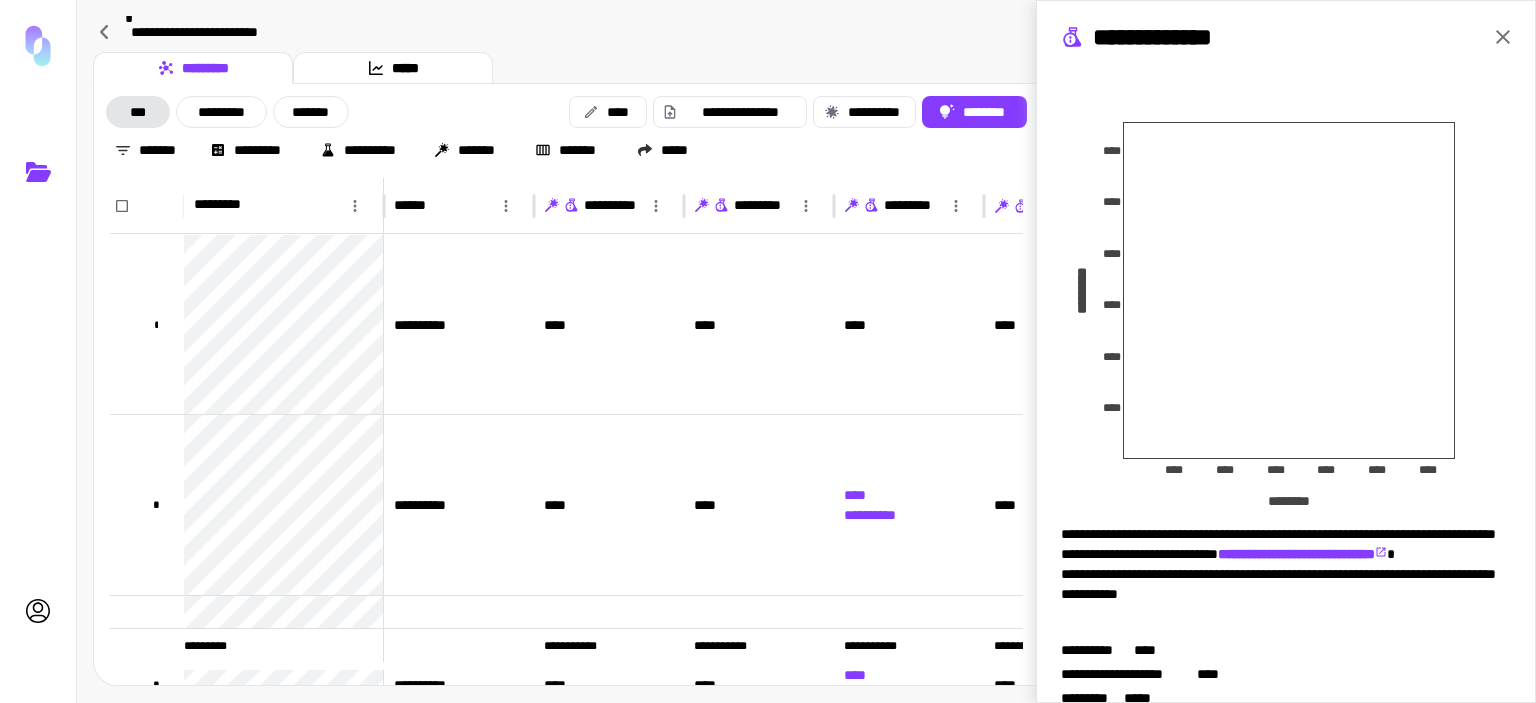 scroll, scrollTop: 0, scrollLeft: 0, axis: both 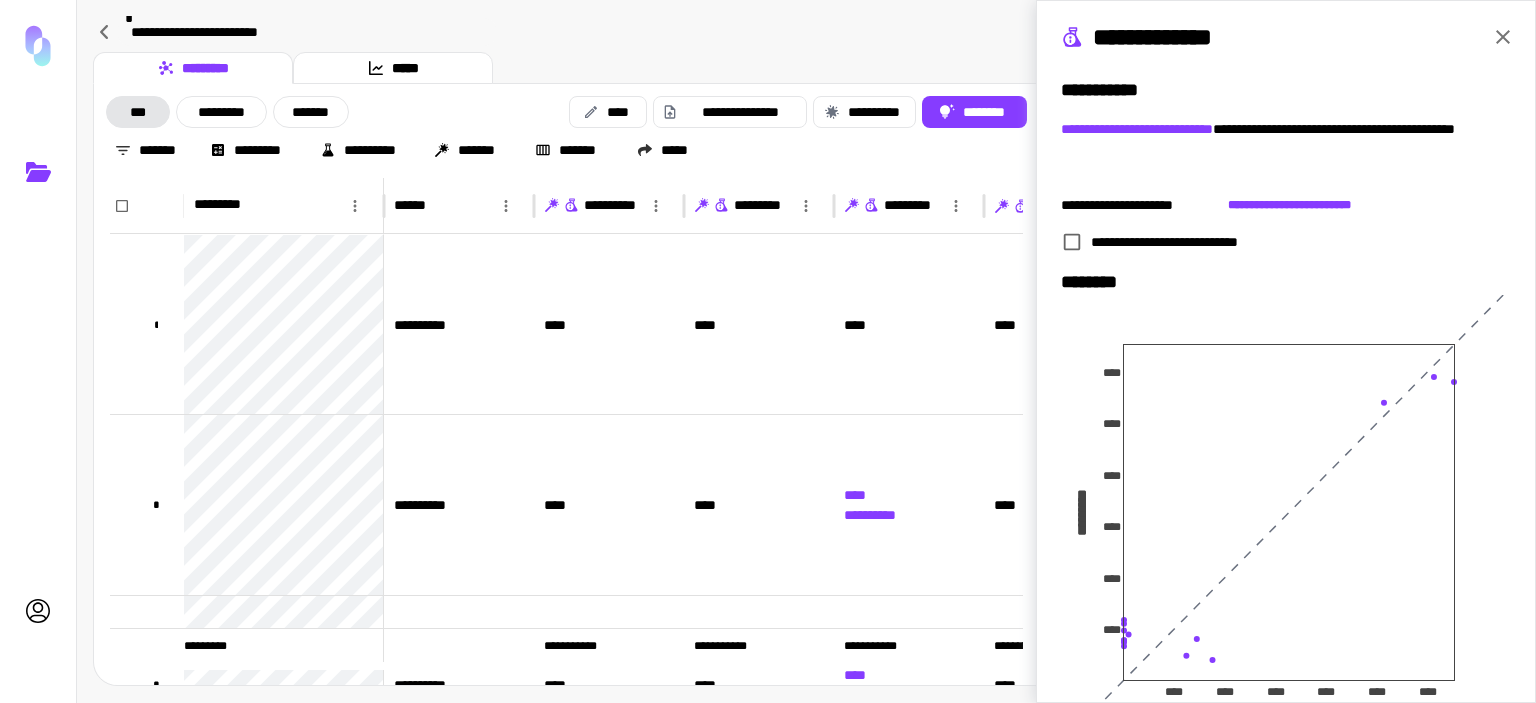 click 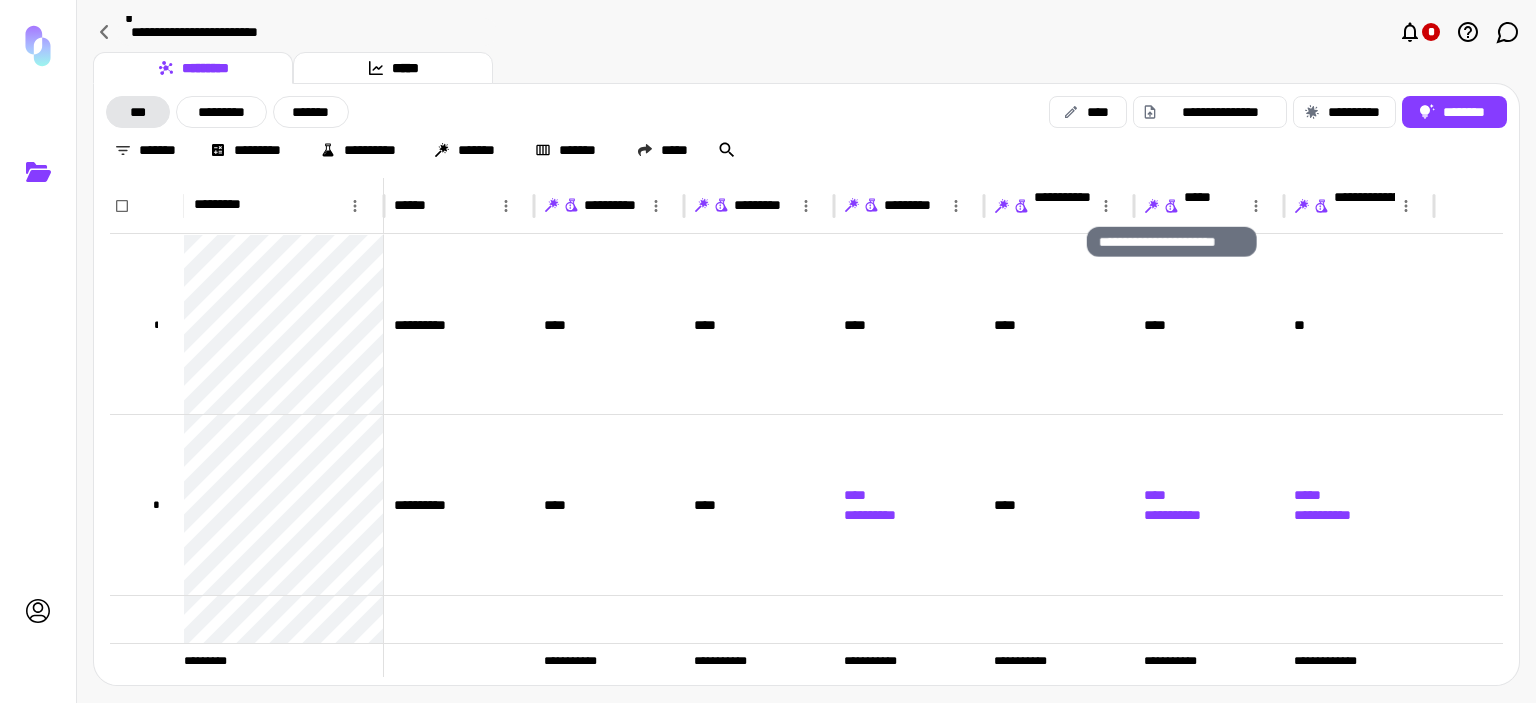 click 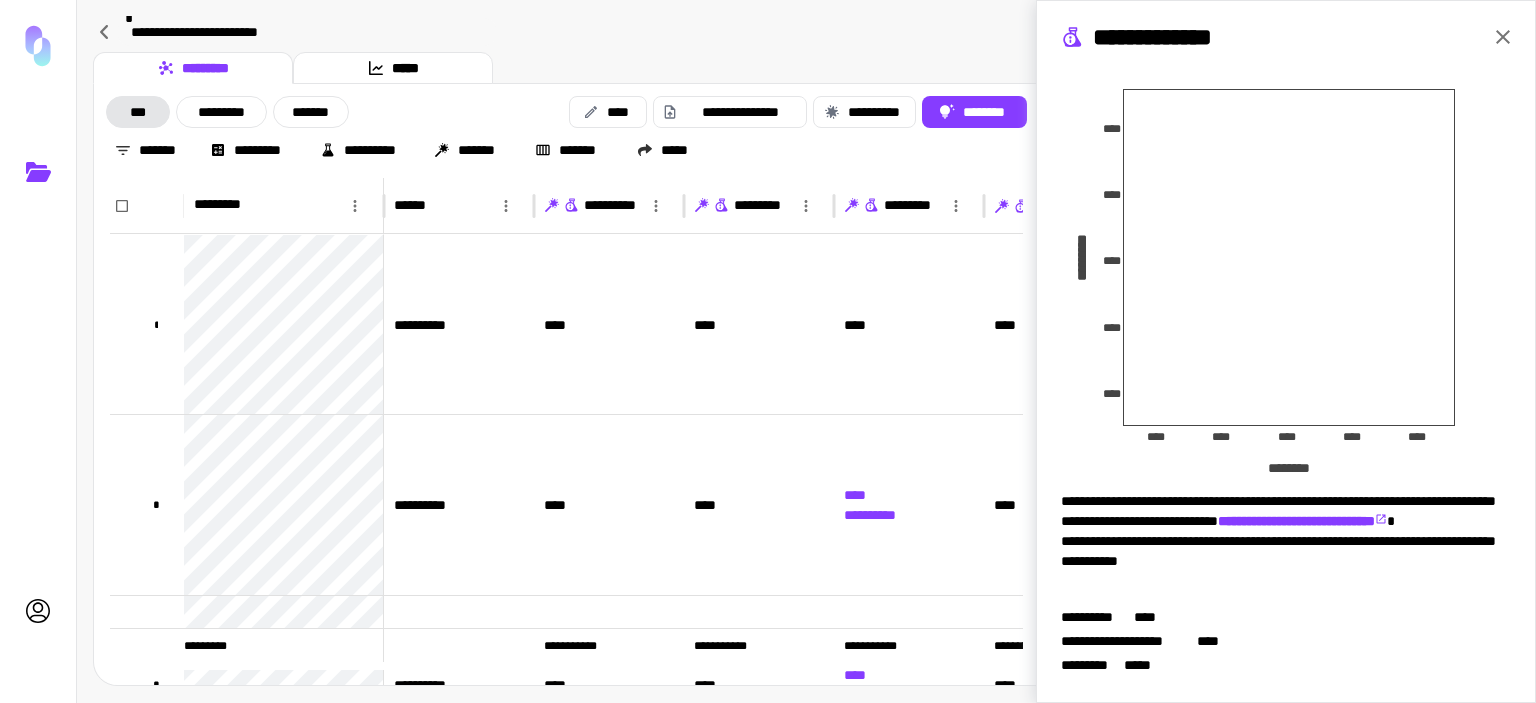 scroll, scrollTop: 0, scrollLeft: 0, axis: both 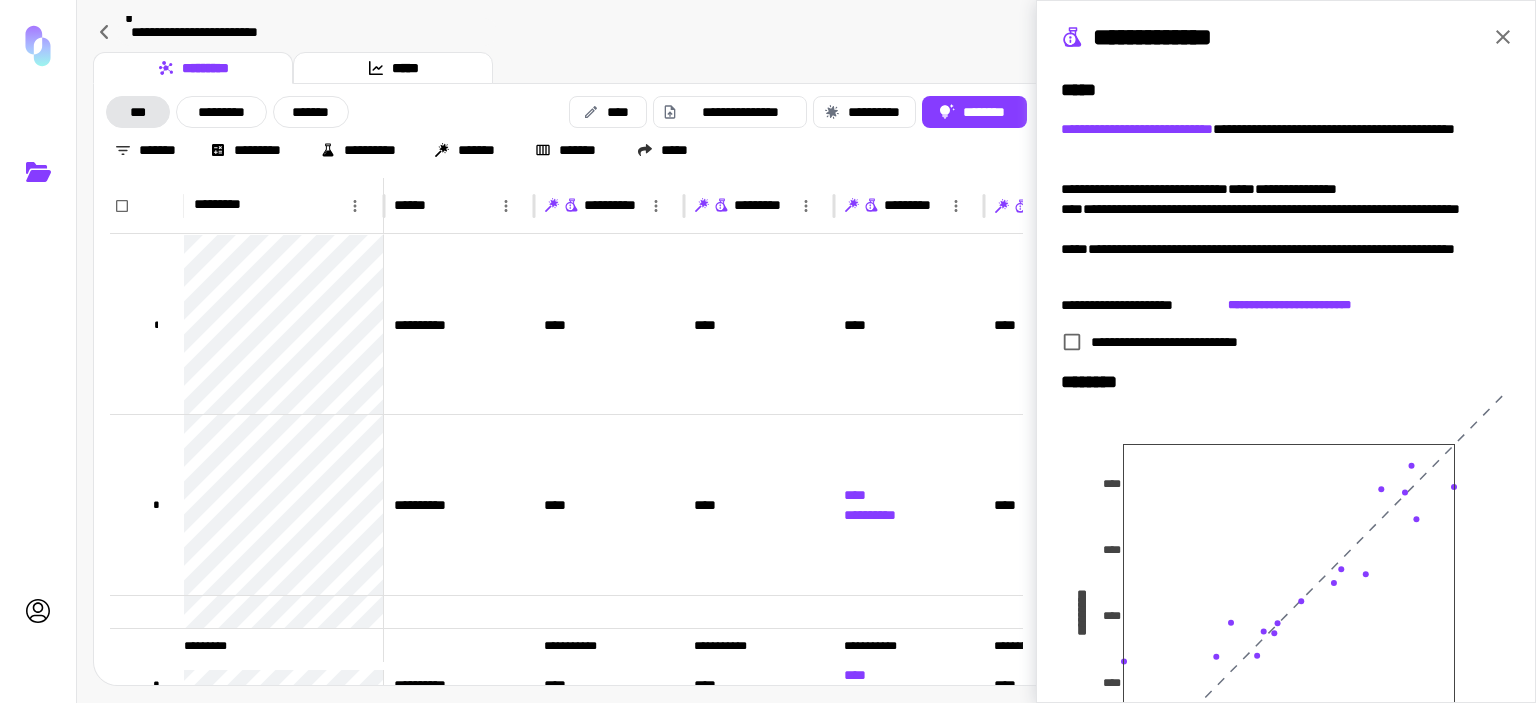click 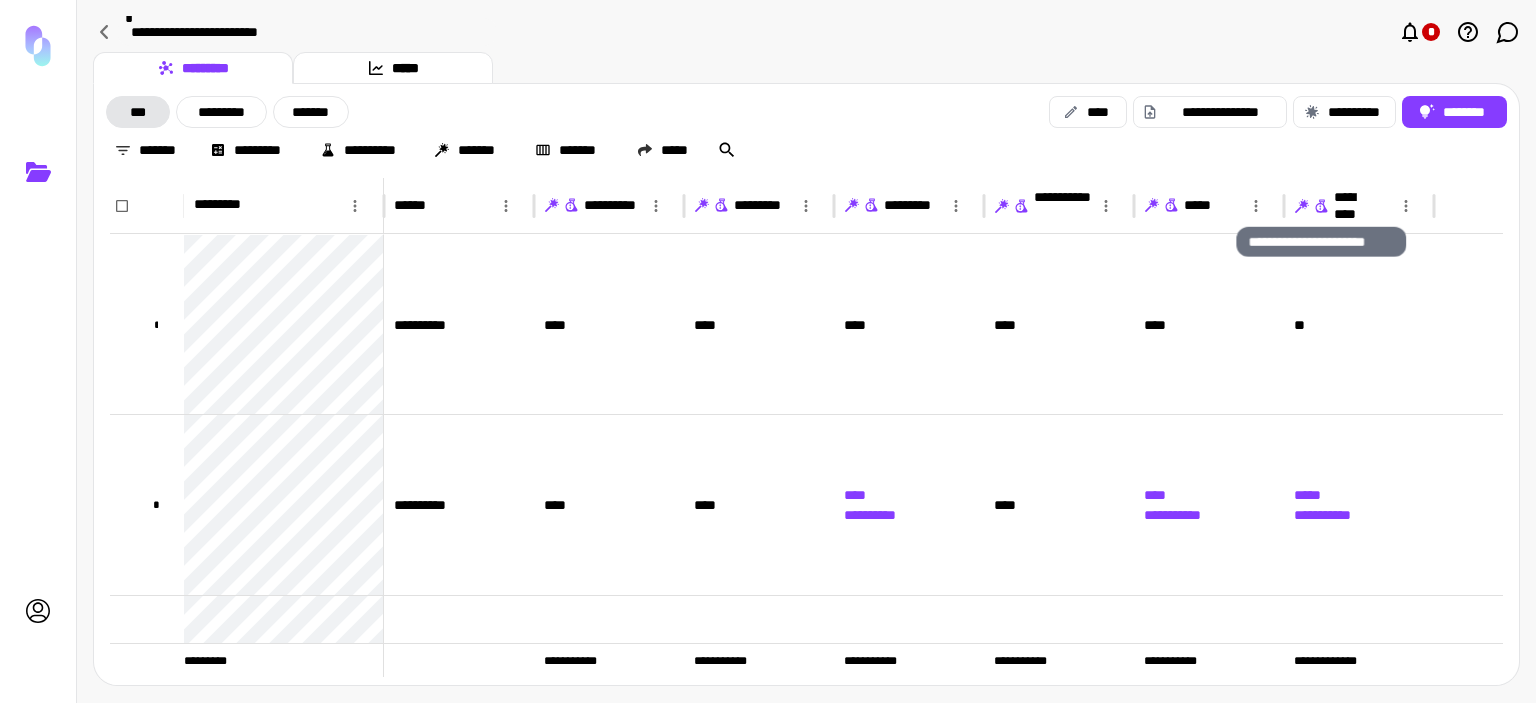 click 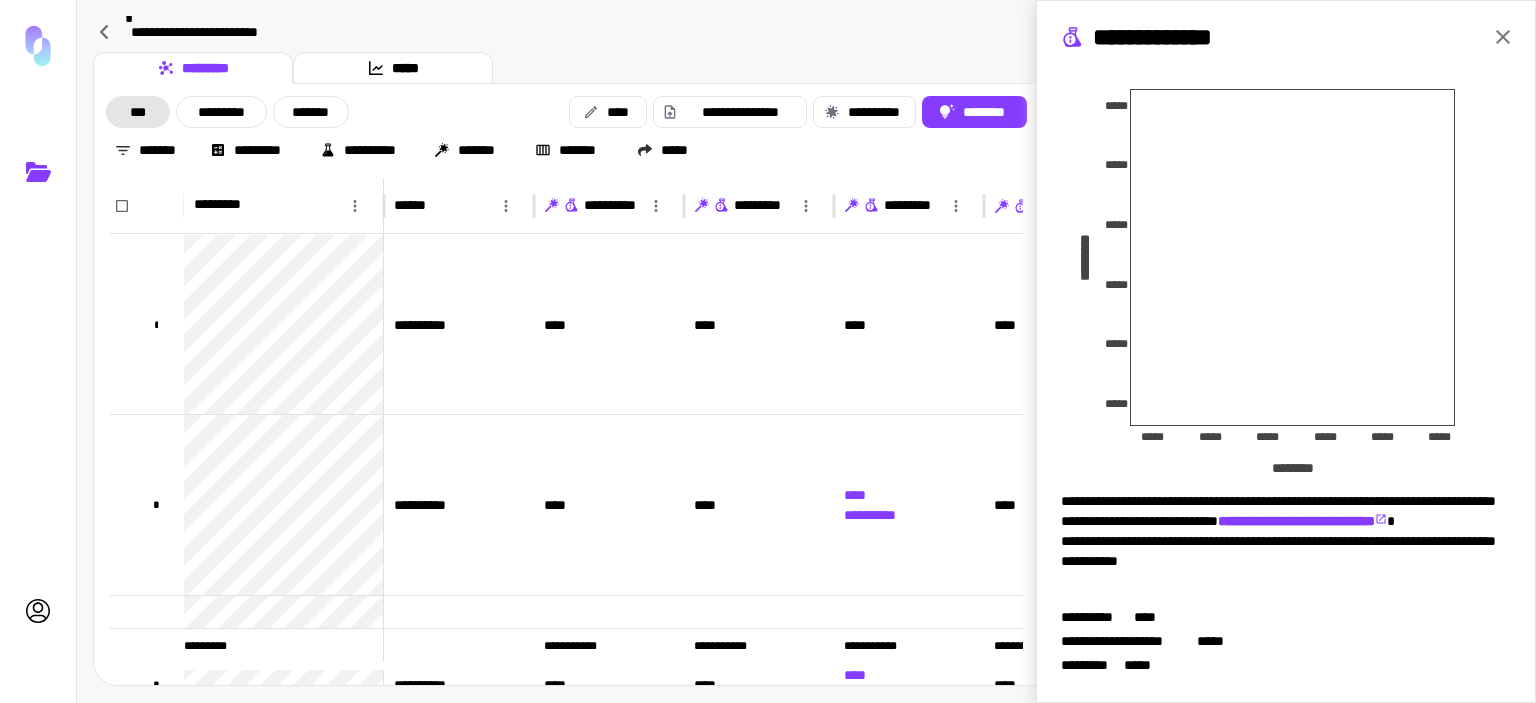 scroll, scrollTop: 0, scrollLeft: 0, axis: both 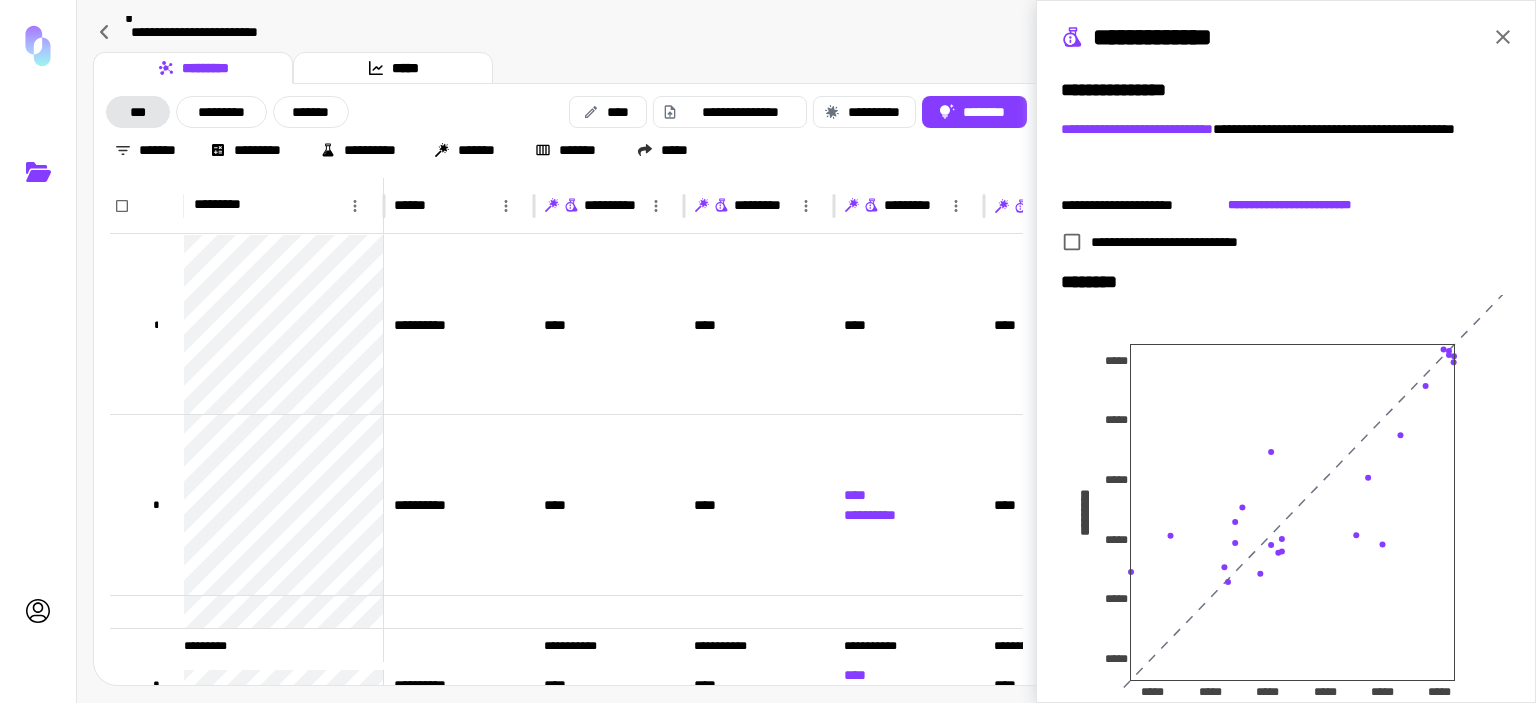 click on "**********" at bounding box center (806, 34) 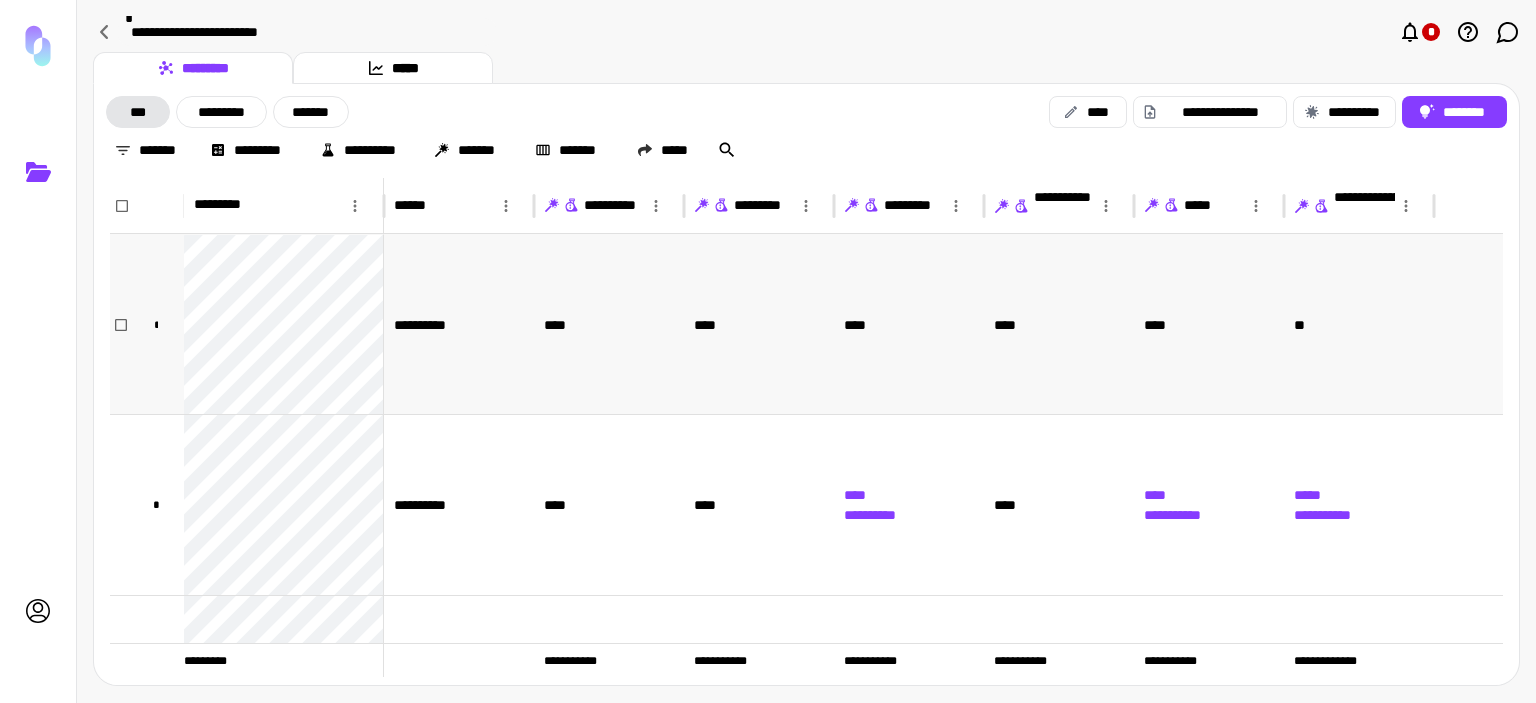 scroll, scrollTop: 16, scrollLeft: 0, axis: vertical 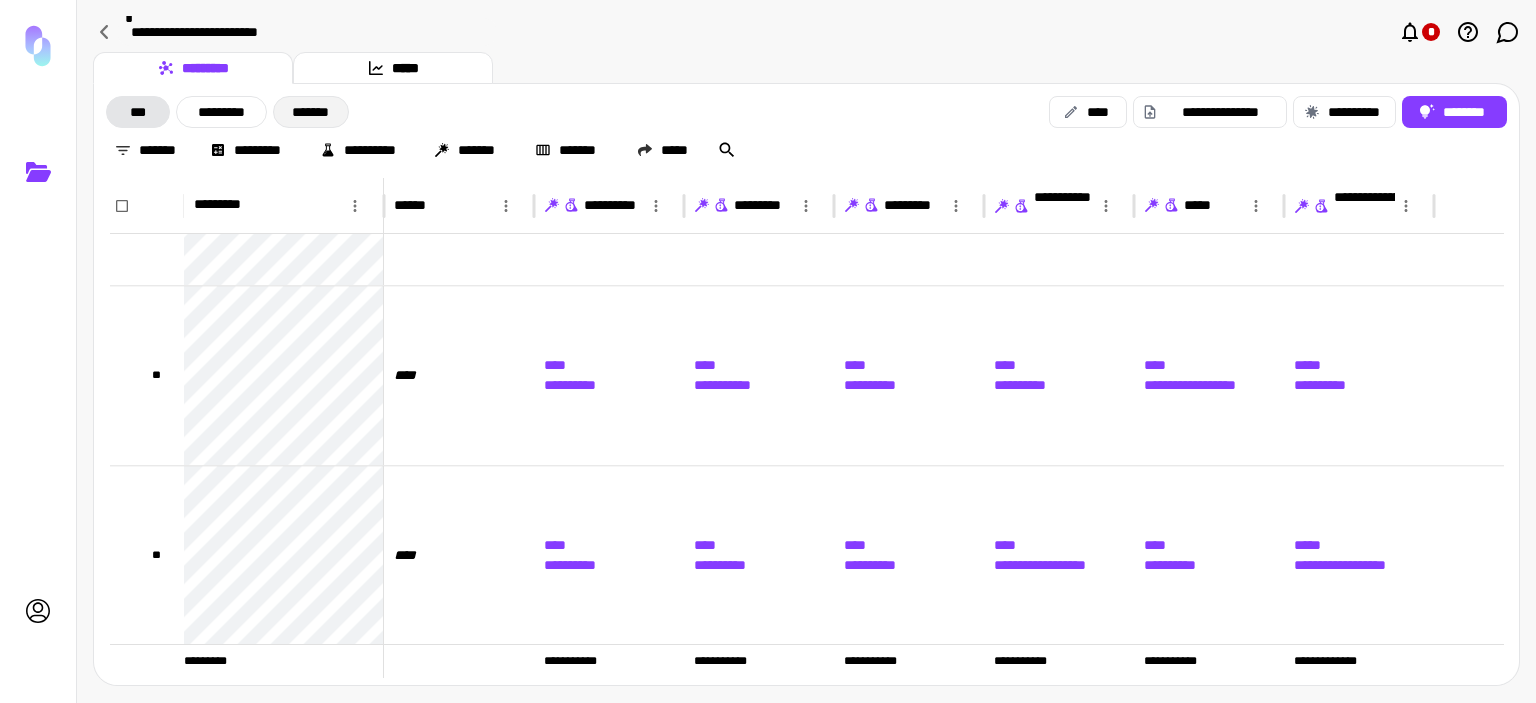 click on "*******" at bounding box center (311, 112) 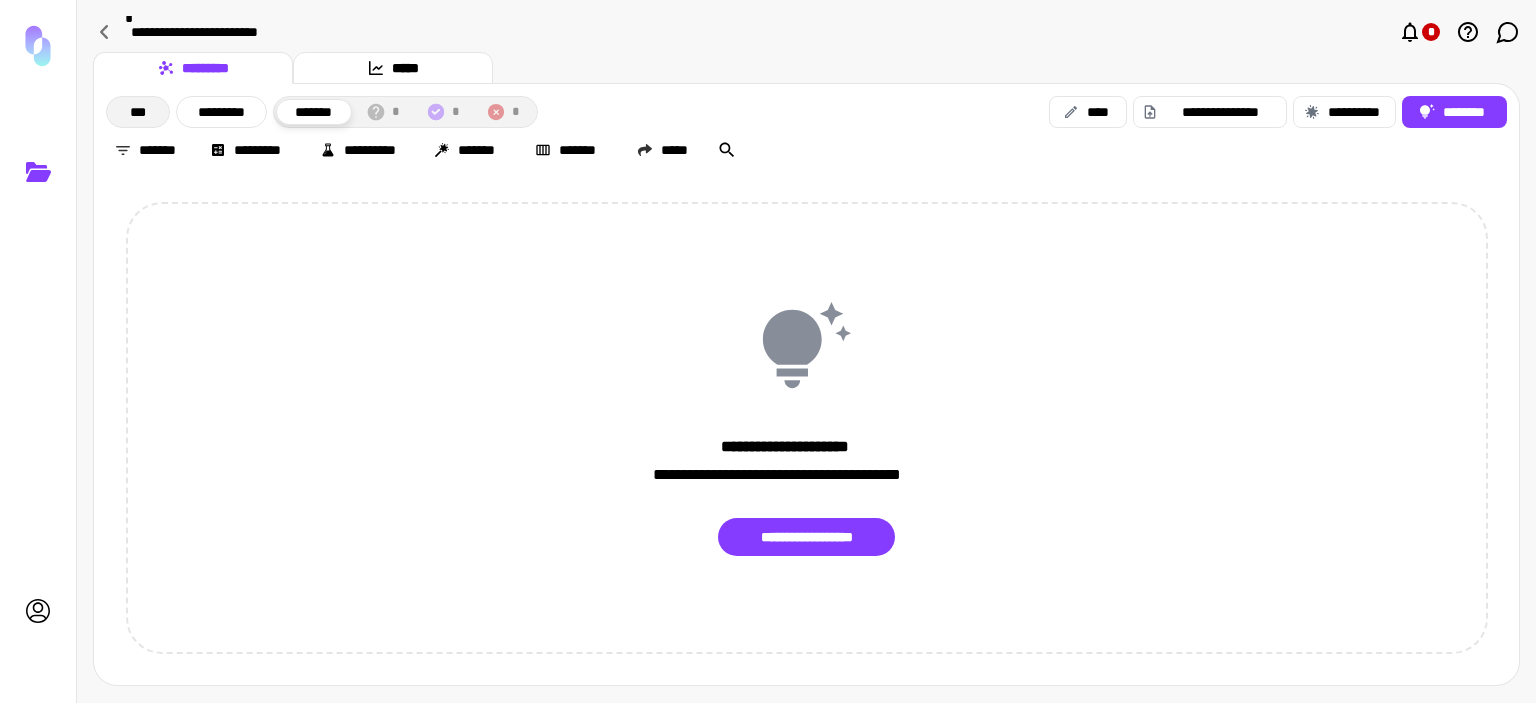 click on "***" at bounding box center (138, 112) 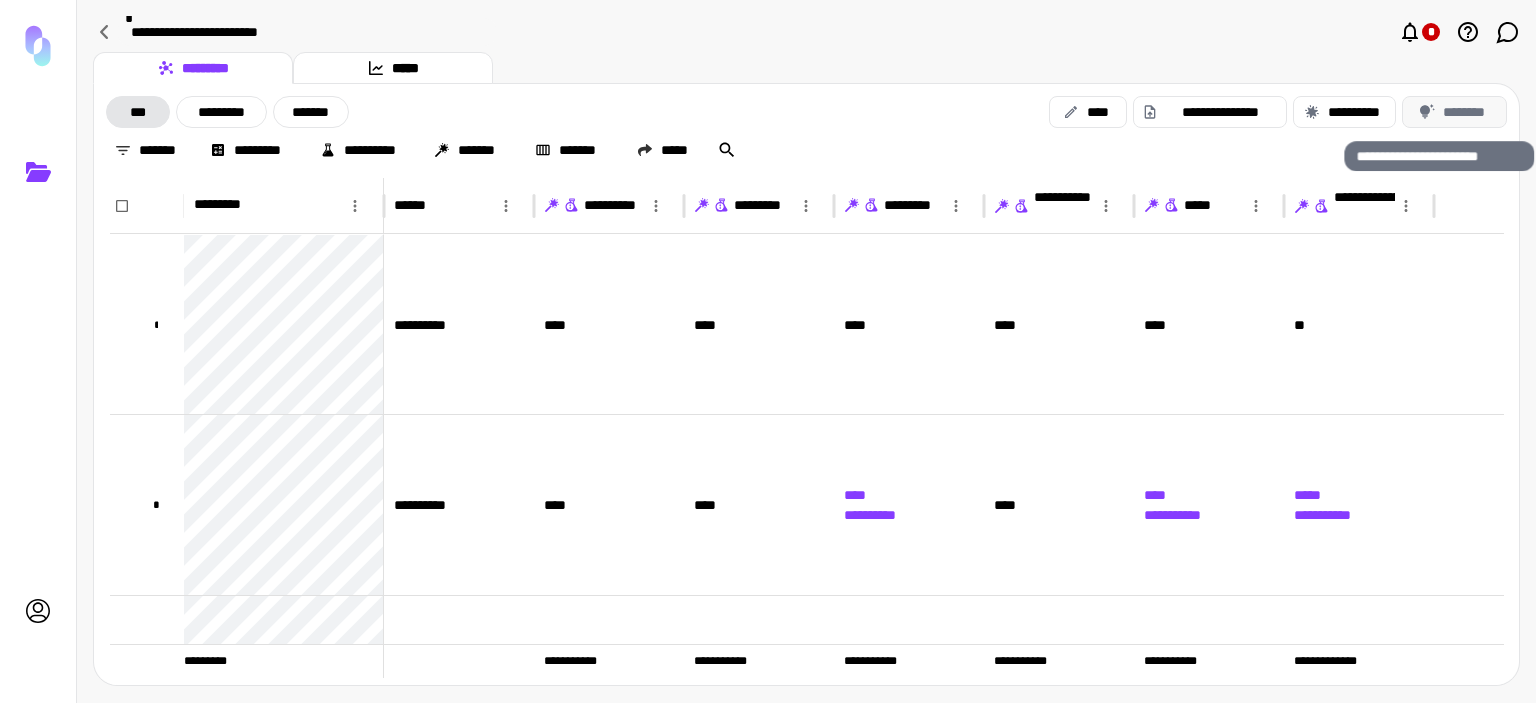 click on "********" at bounding box center [1454, 112] 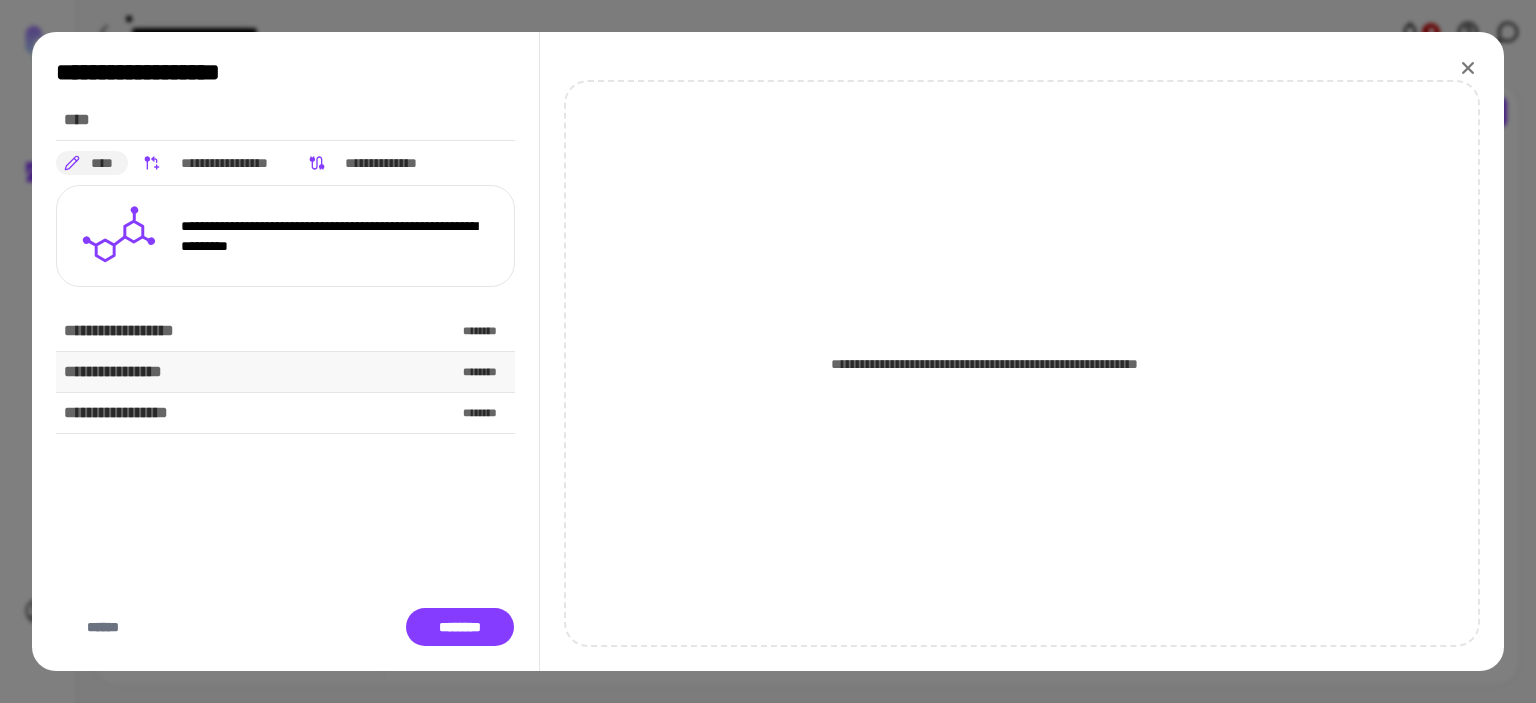 click on "**********" at bounding box center (285, 372) 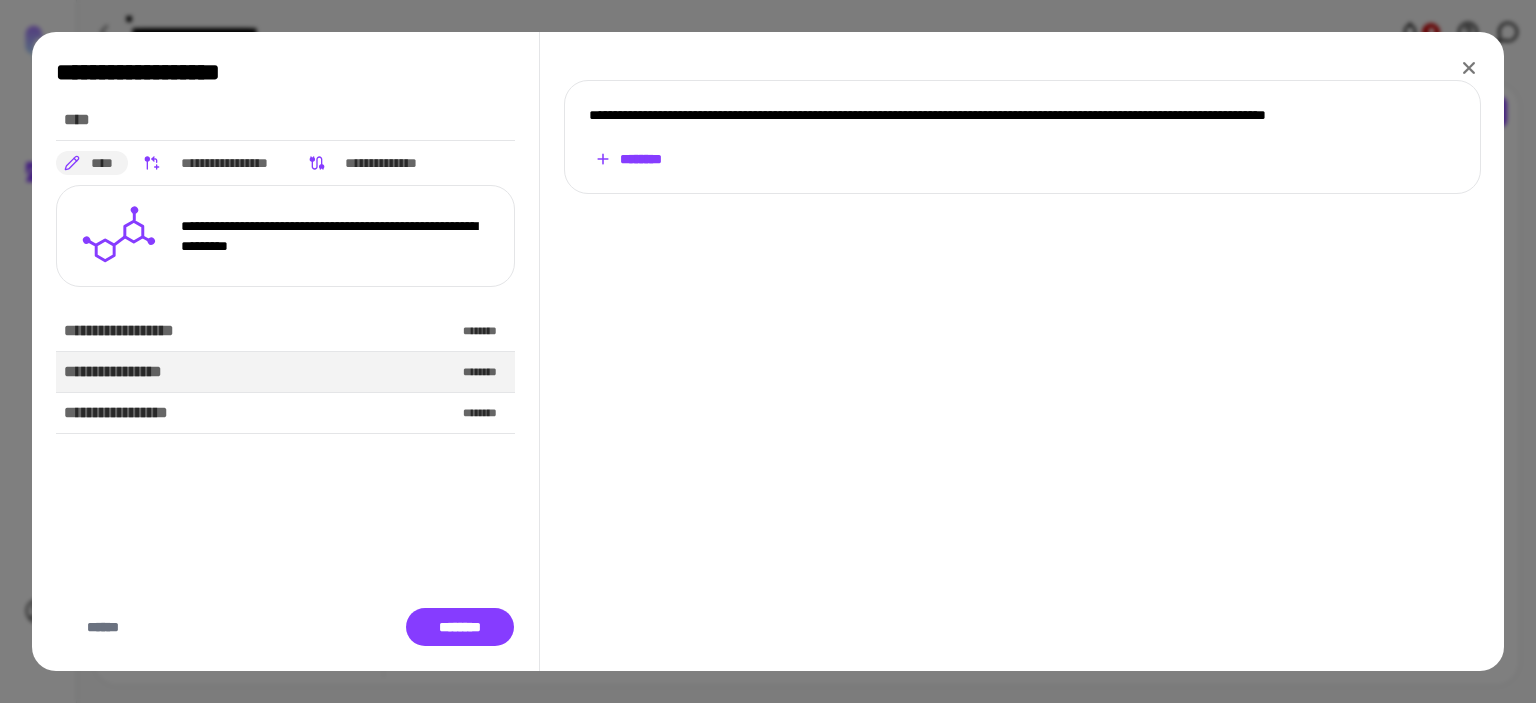 click on "********" at bounding box center (629, 159) 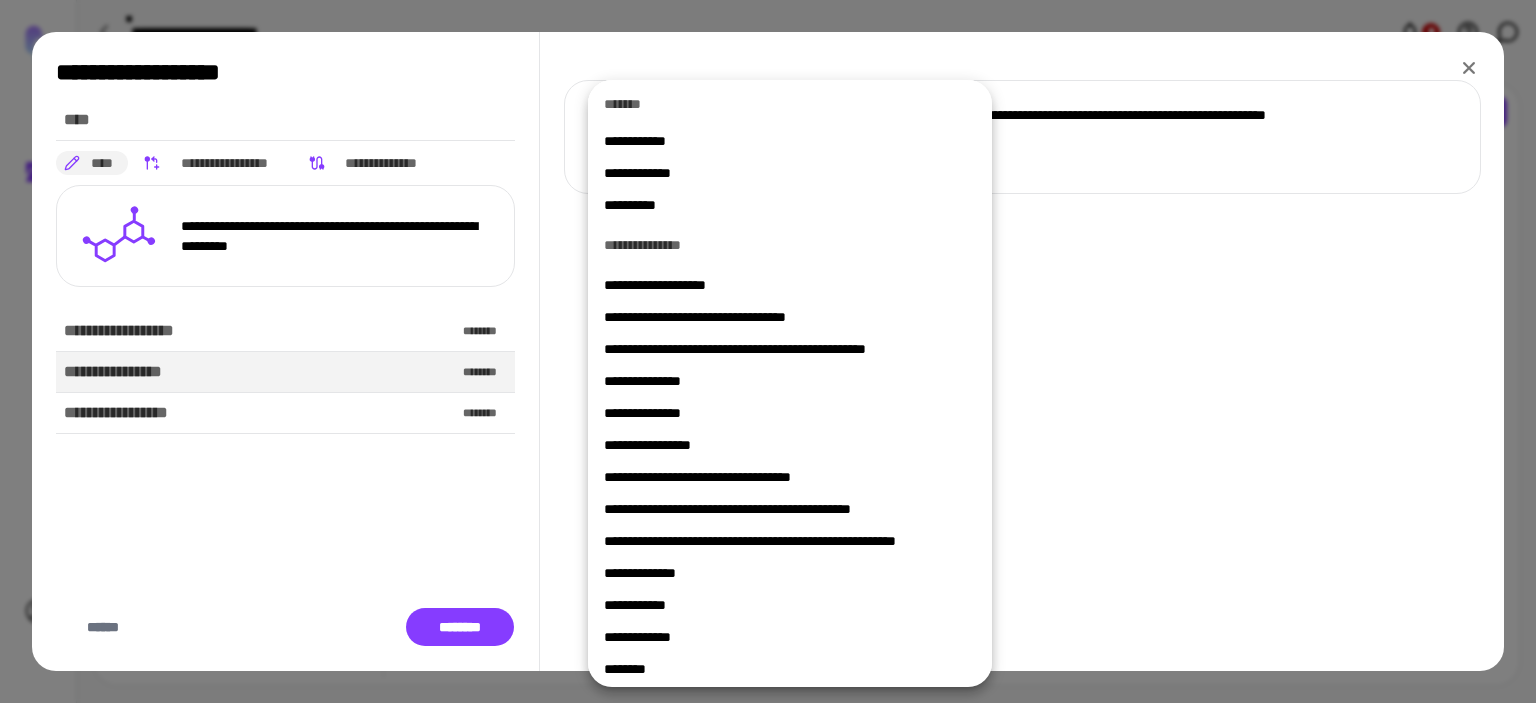click at bounding box center [768, 351] 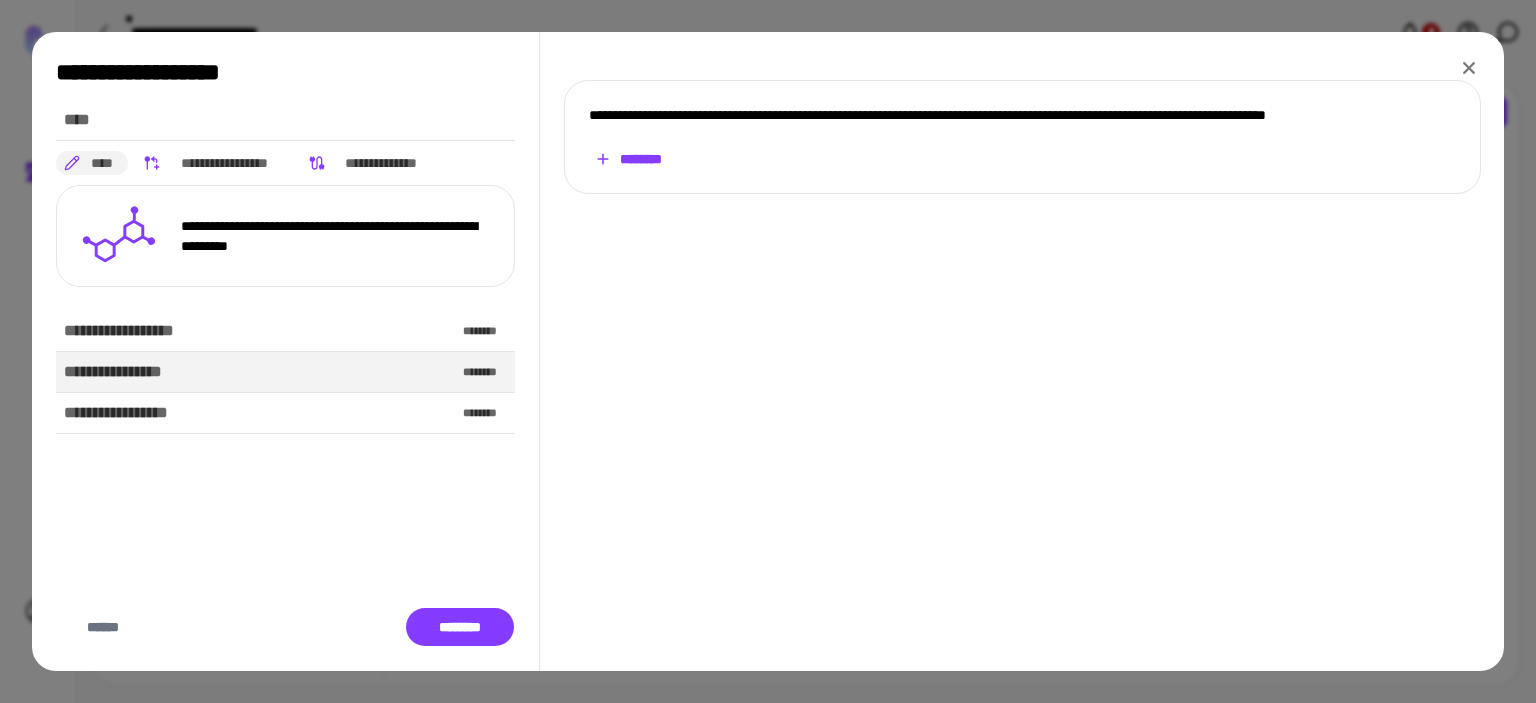 click 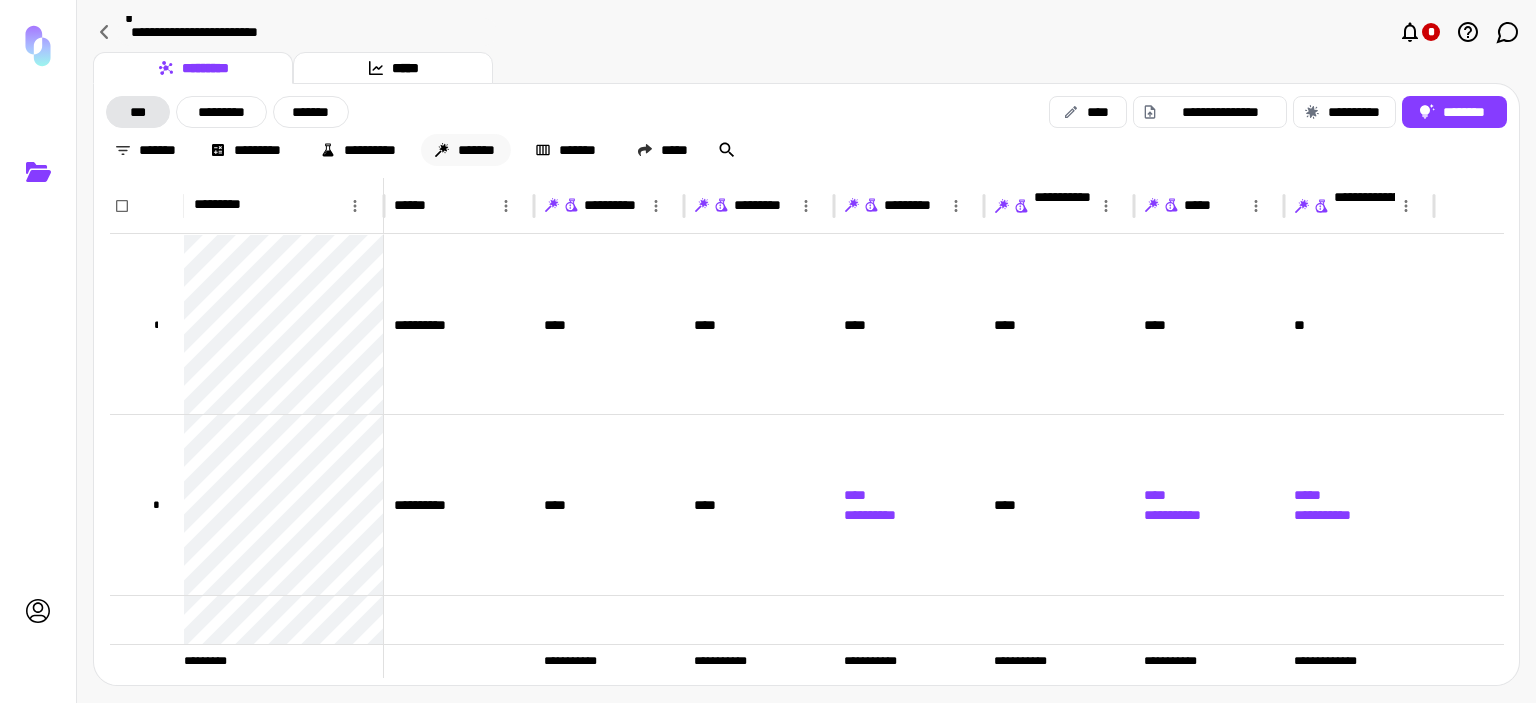 click on "*******" at bounding box center (466, 150) 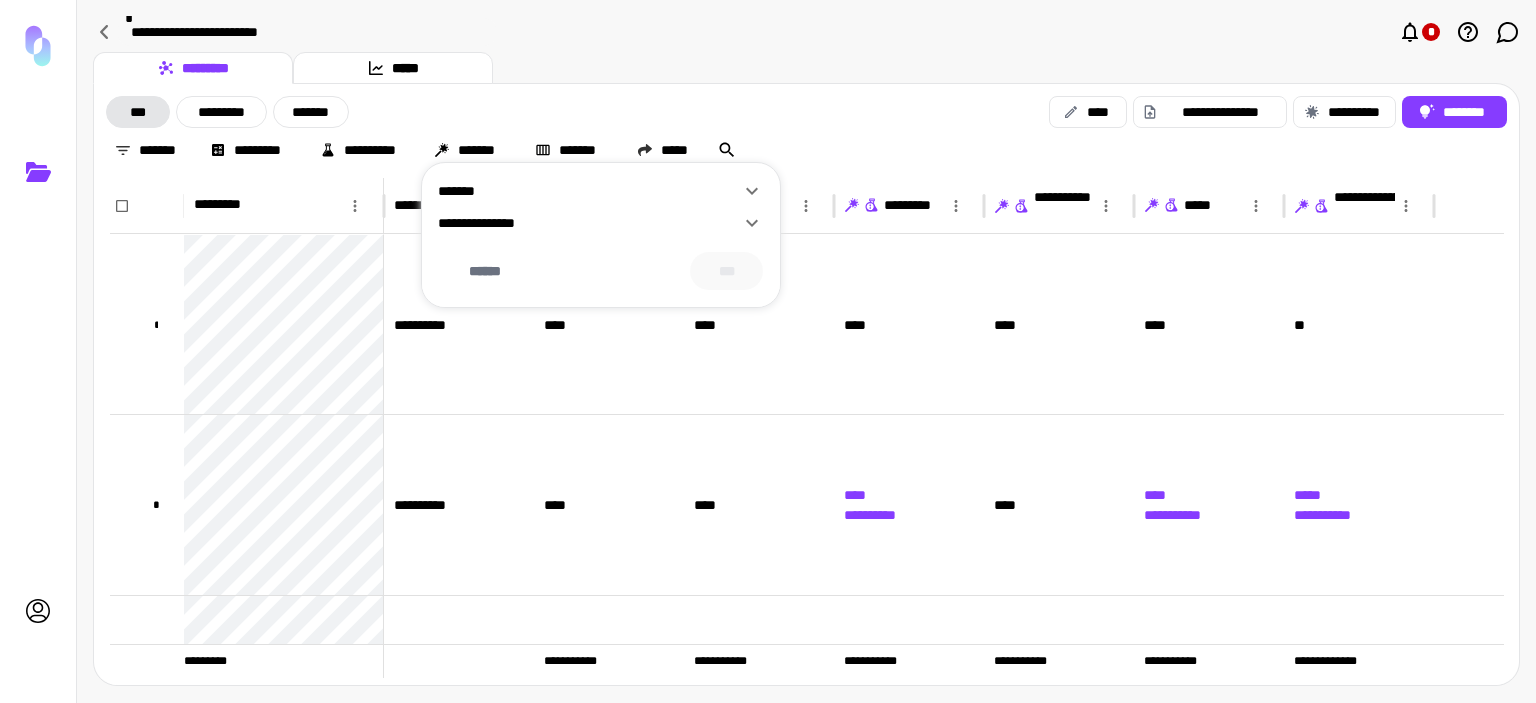 click 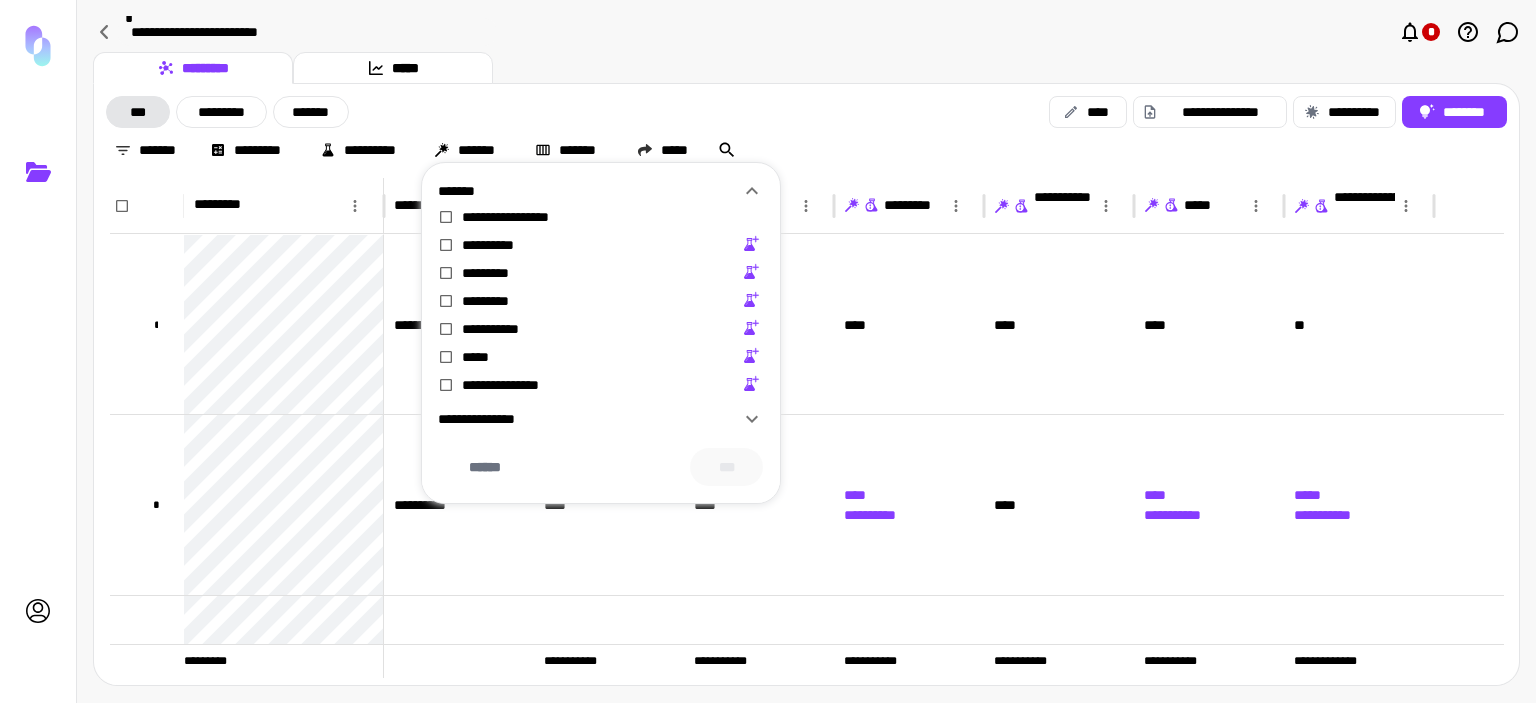 click 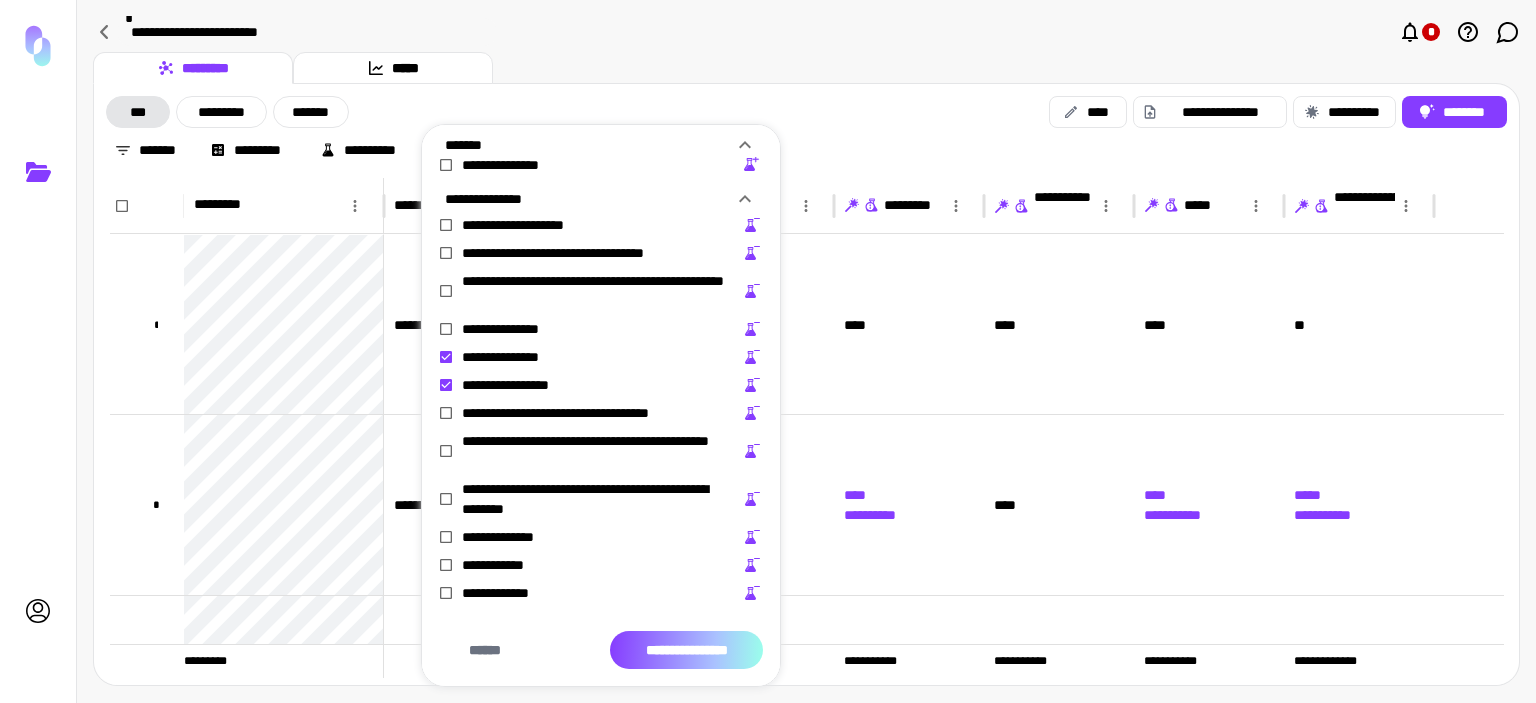 click on "**********" at bounding box center (686, 650) 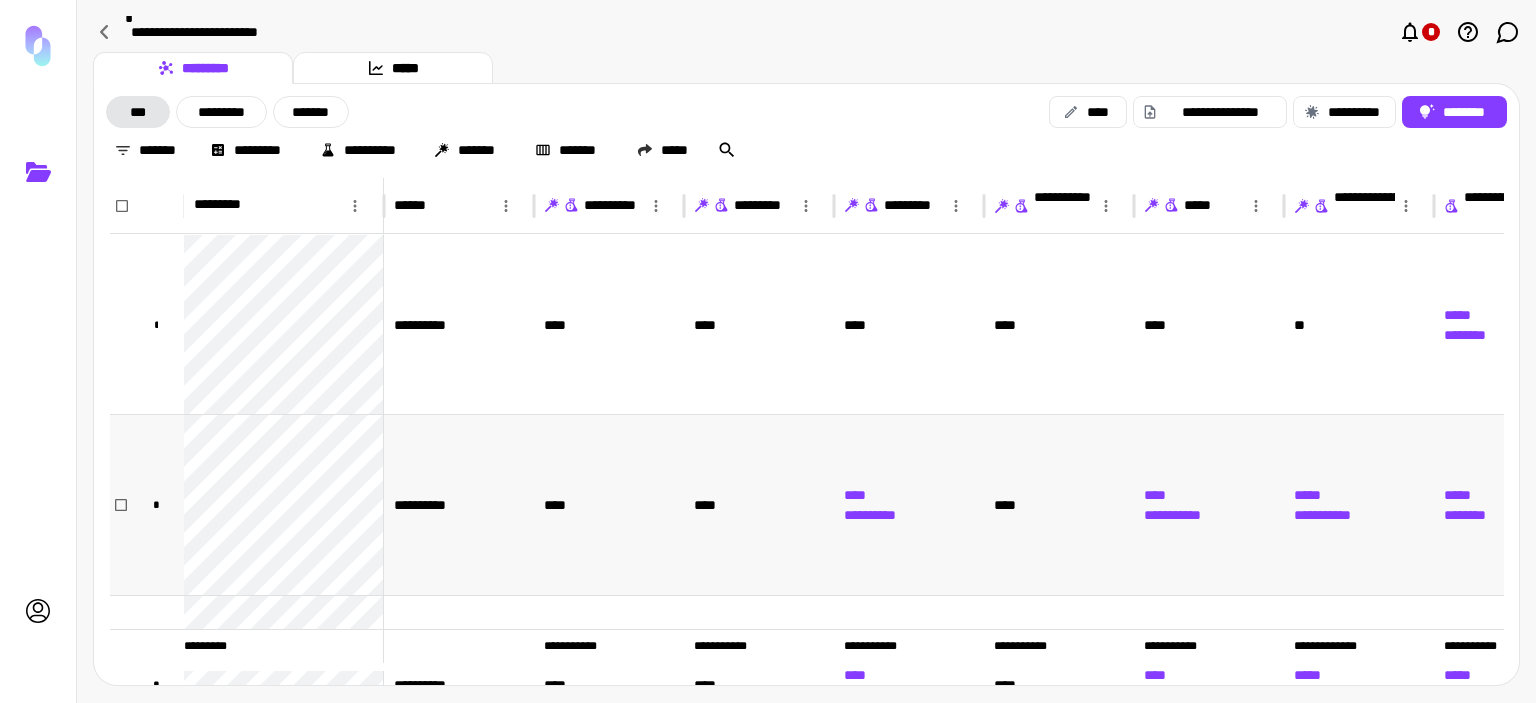 scroll, scrollTop: 0, scrollLeft: 245, axis: horizontal 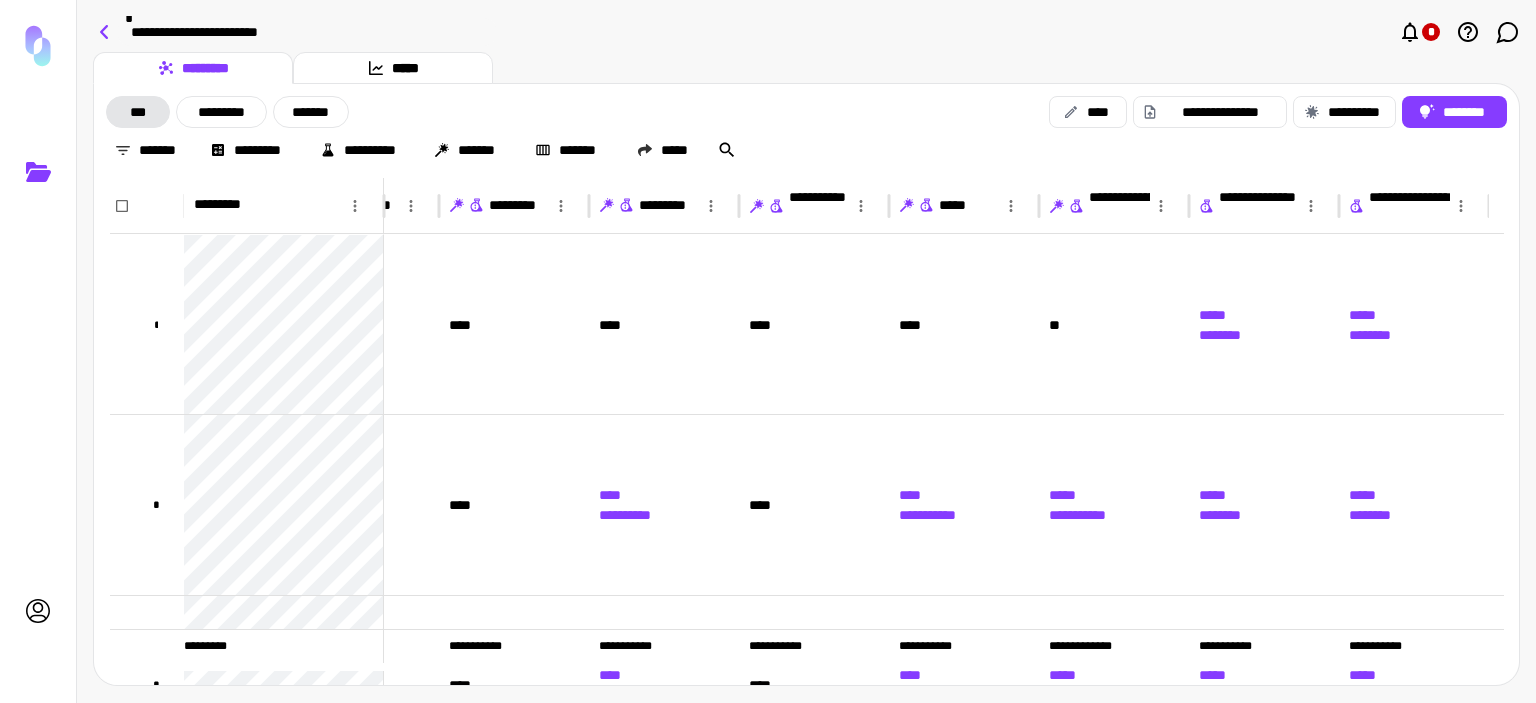 click 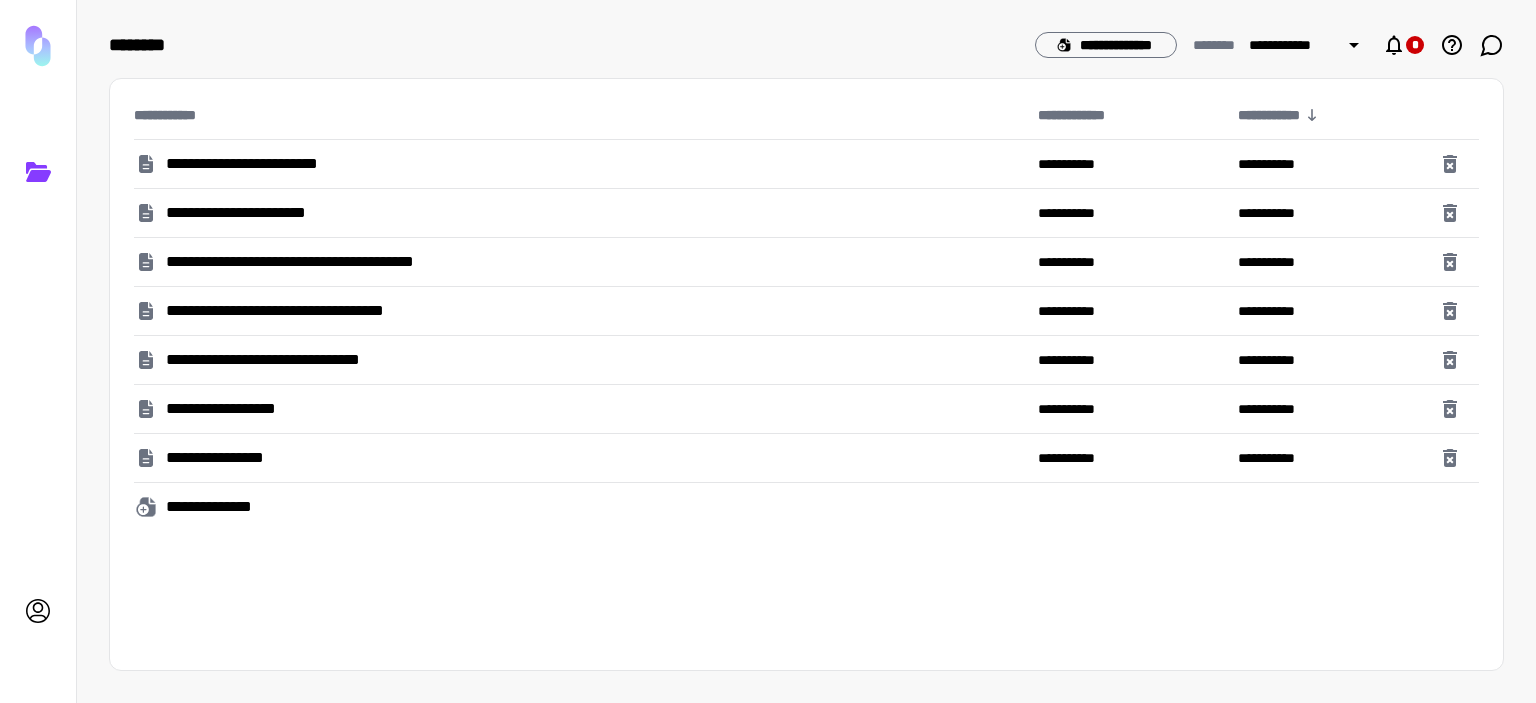 click on "**********" at bounding box center (578, 213) 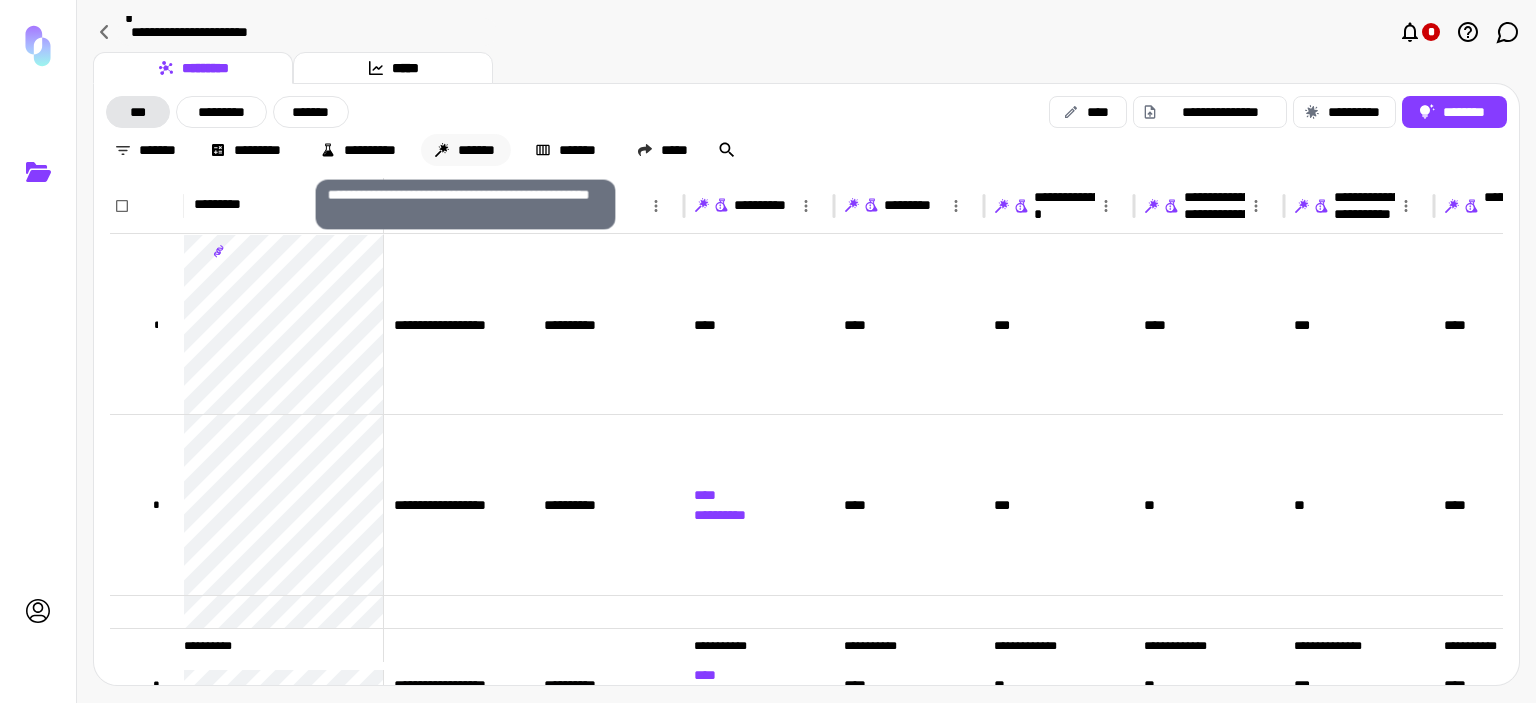 click on "*******" at bounding box center [466, 150] 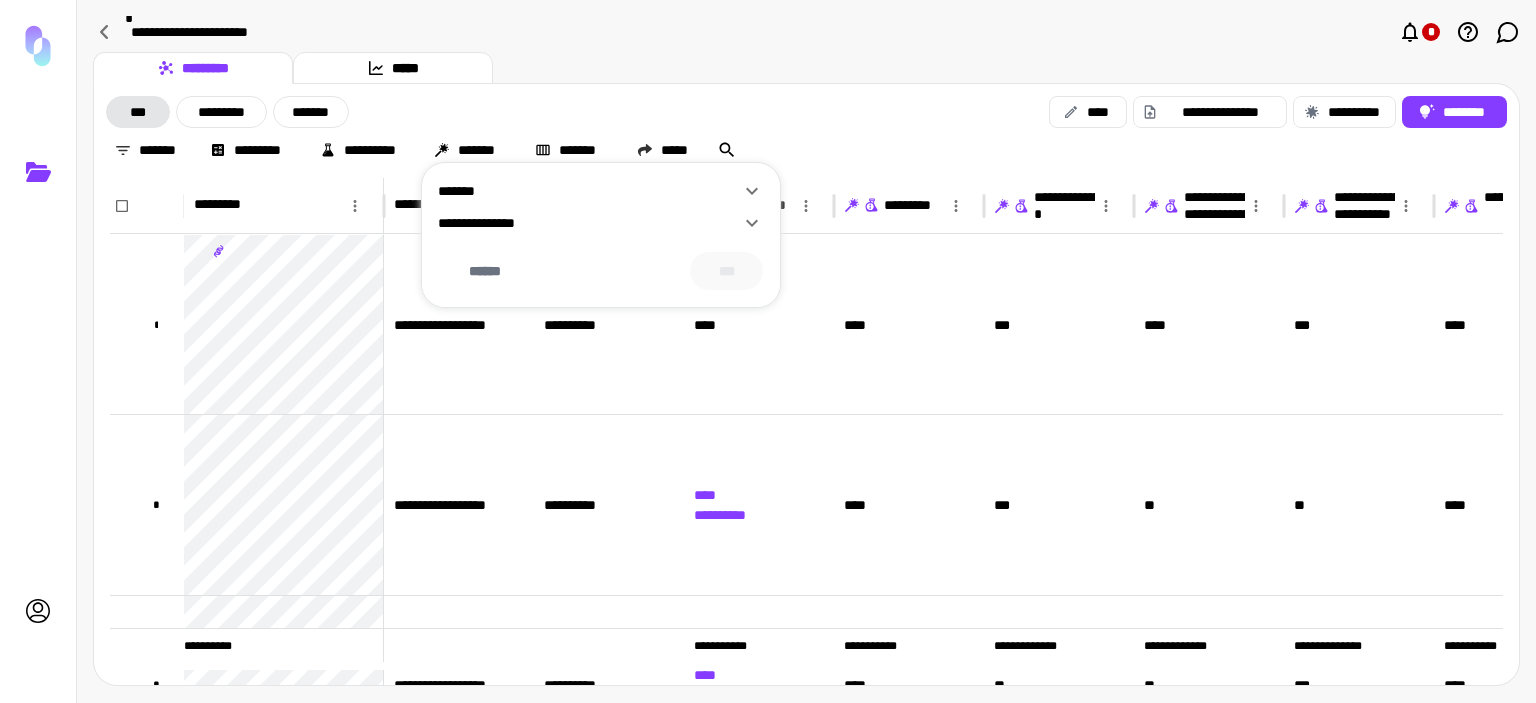 click 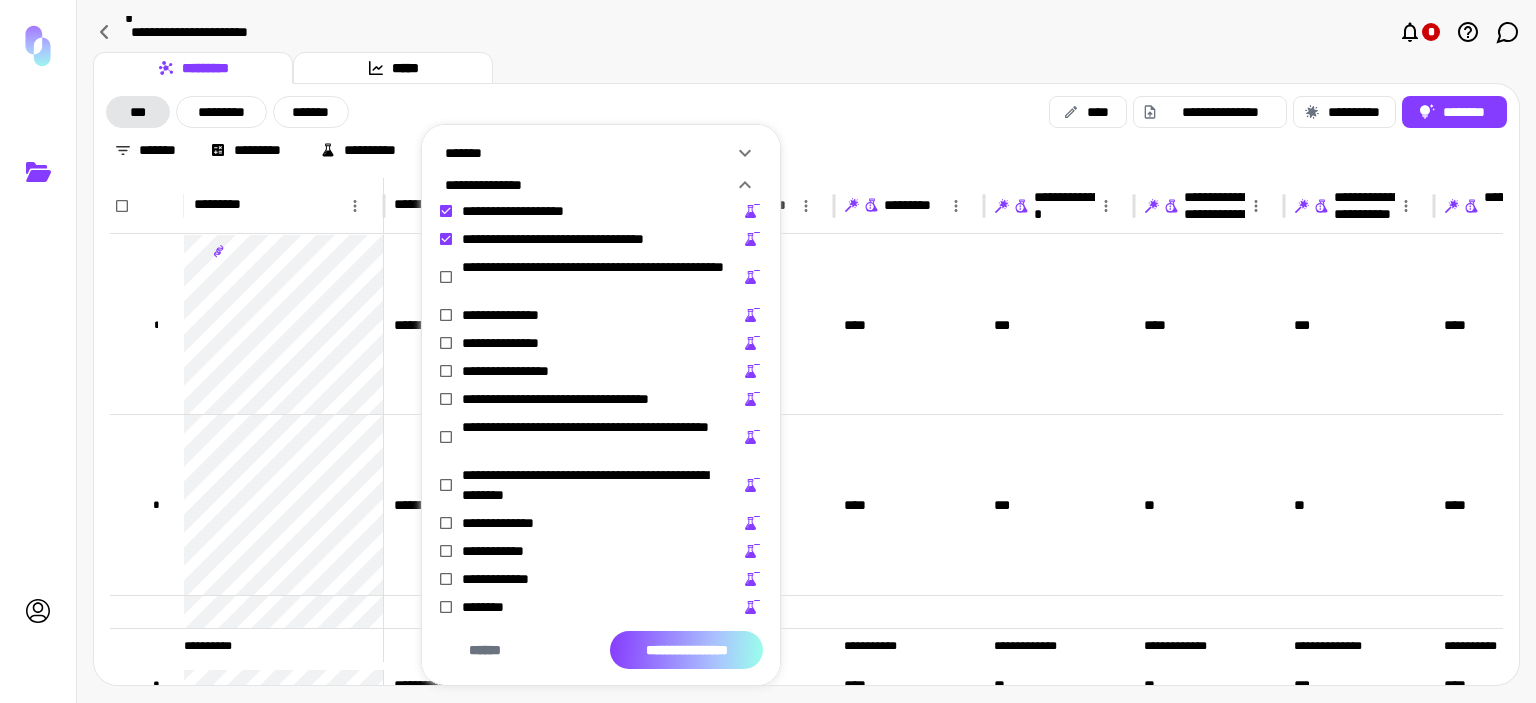 click on "**********" at bounding box center [686, 650] 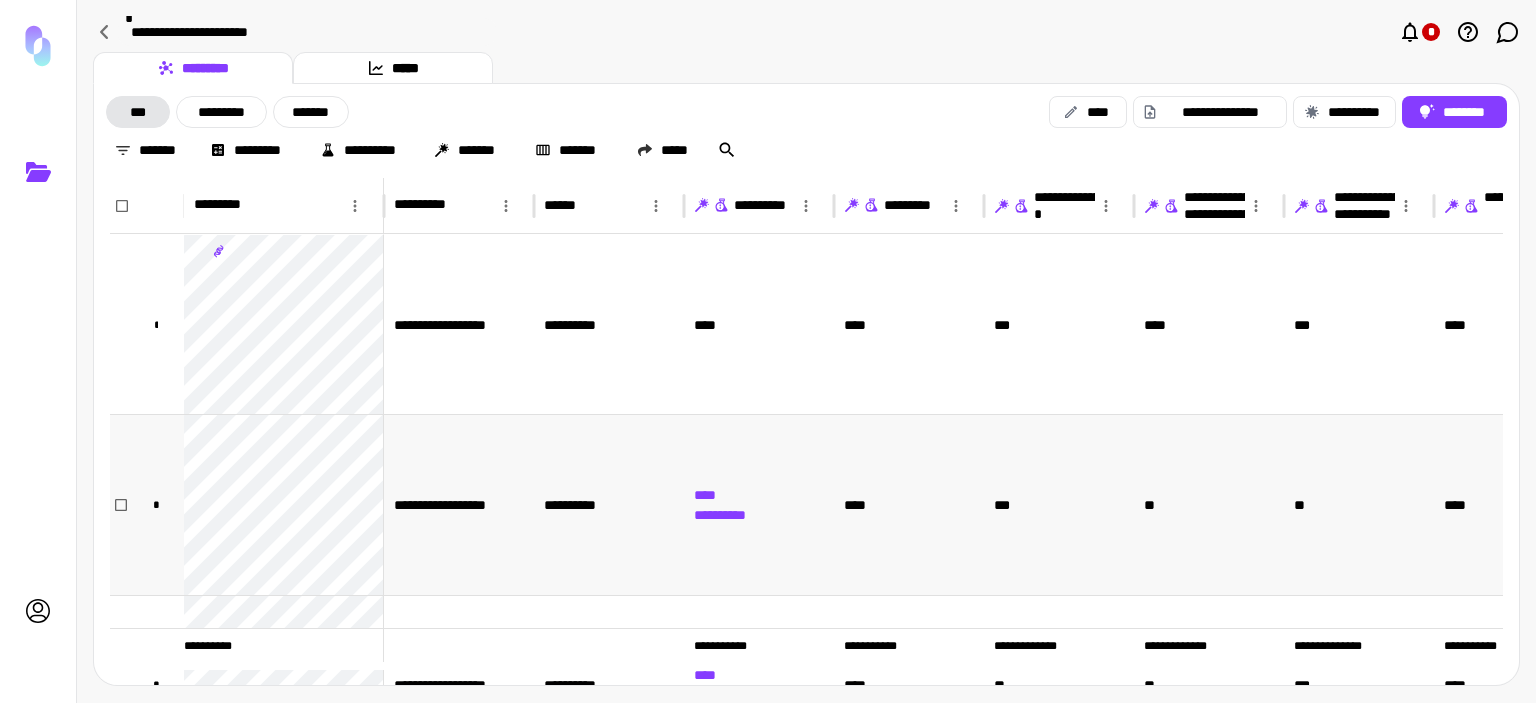 scroll, scrollTop: 0, scrollLeft: 372, axis: horizontal 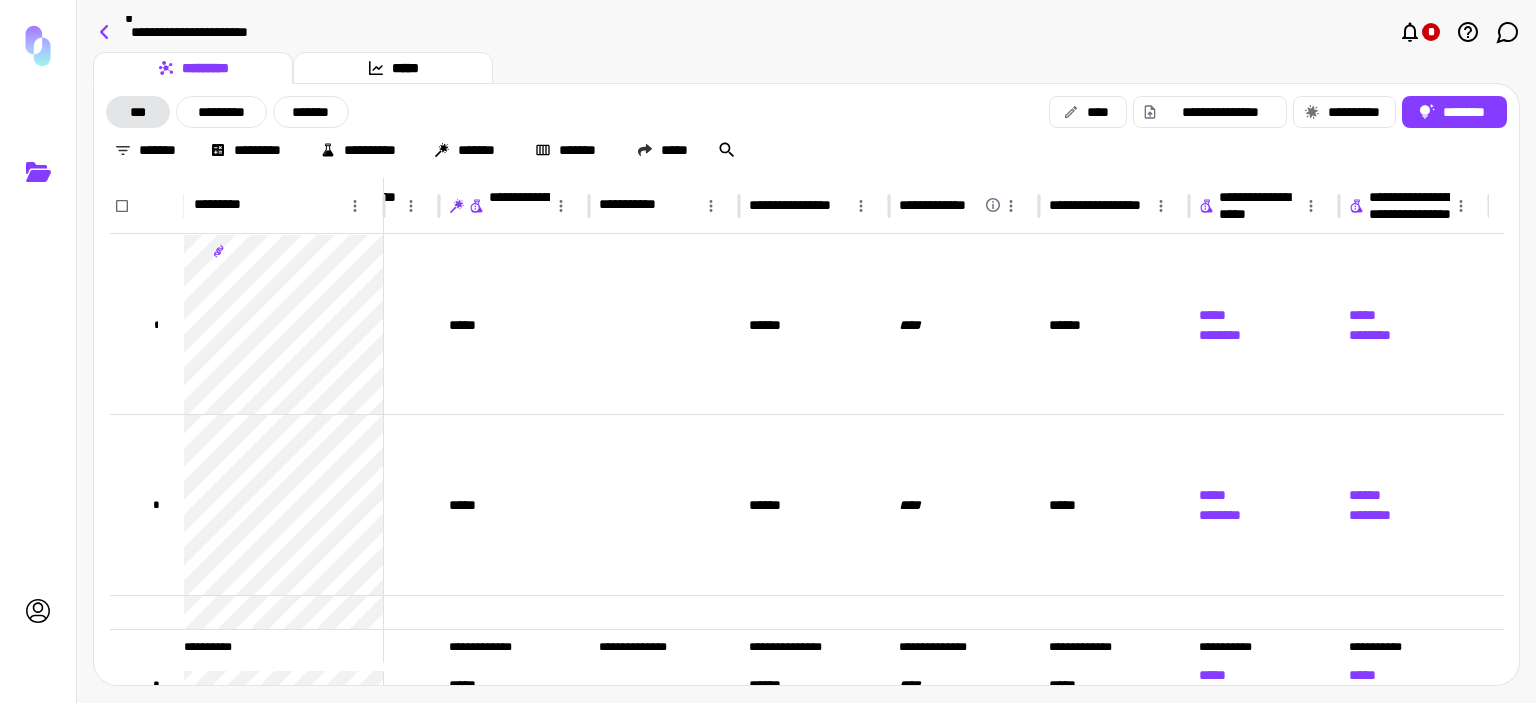 click 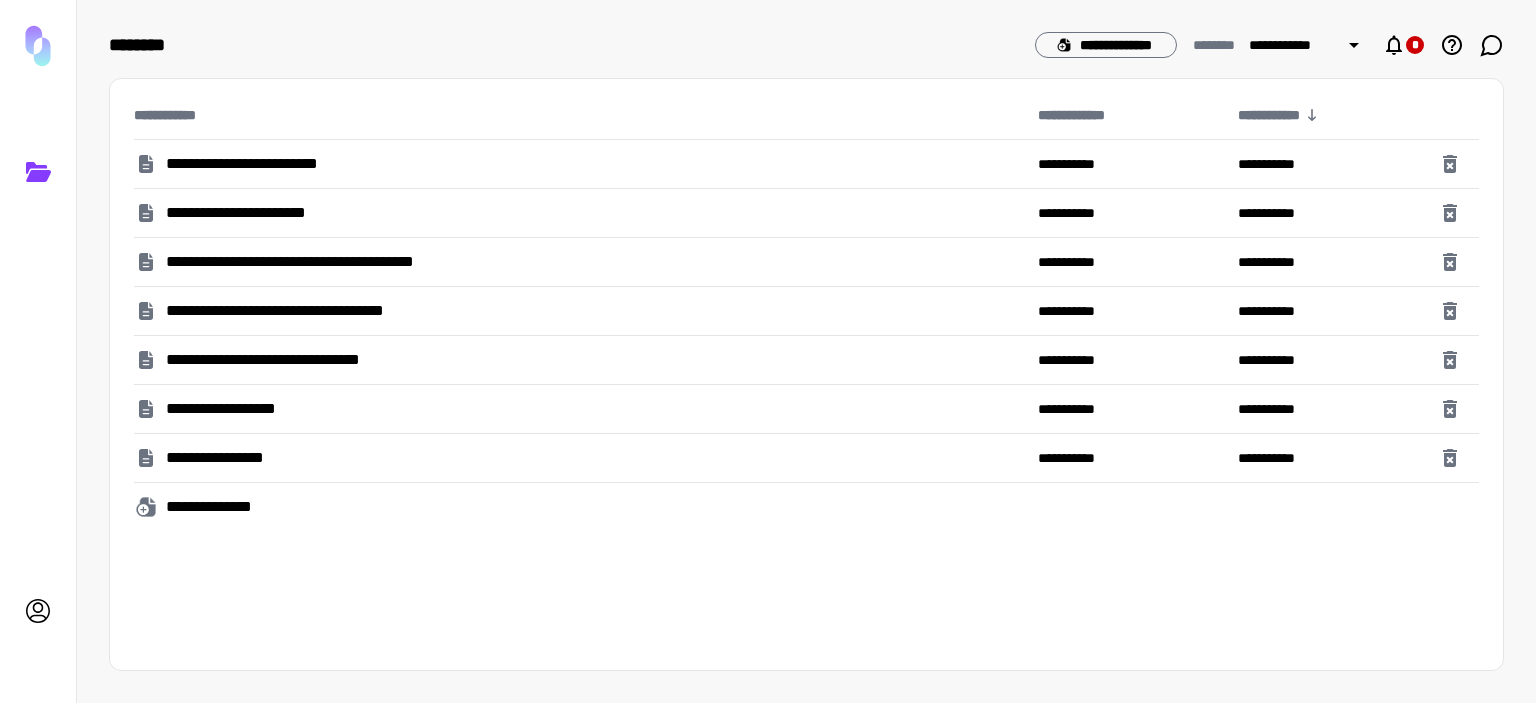 click on "**********" at bounding box center [275, 164] 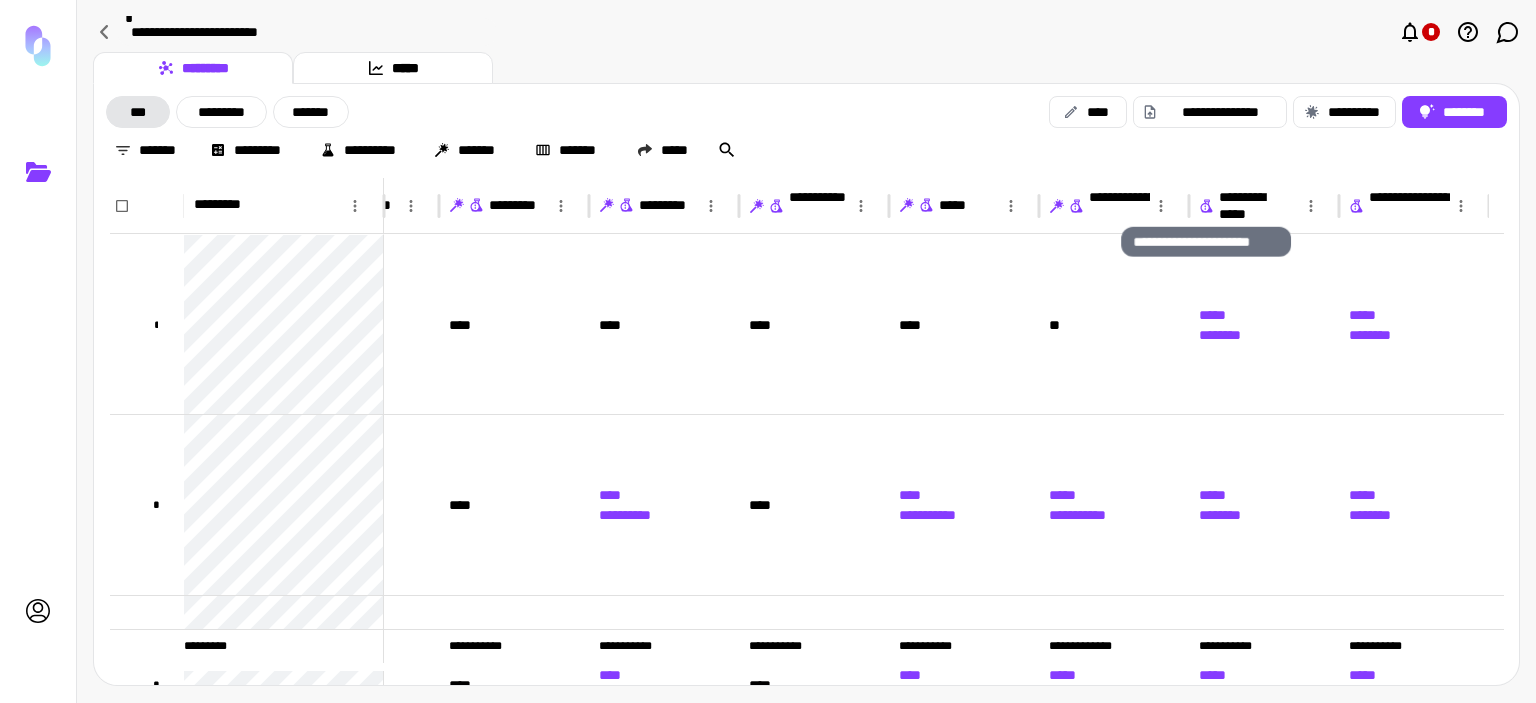 click 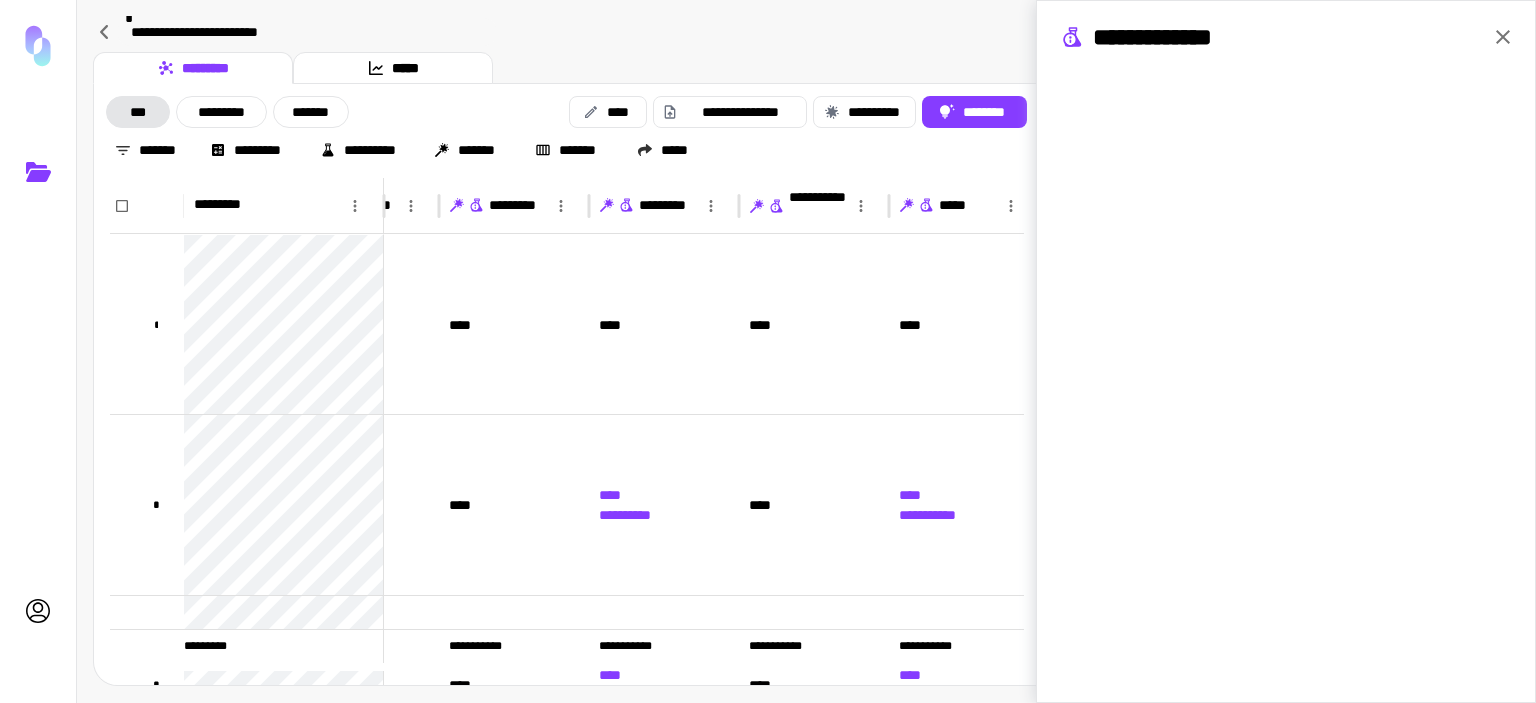 click 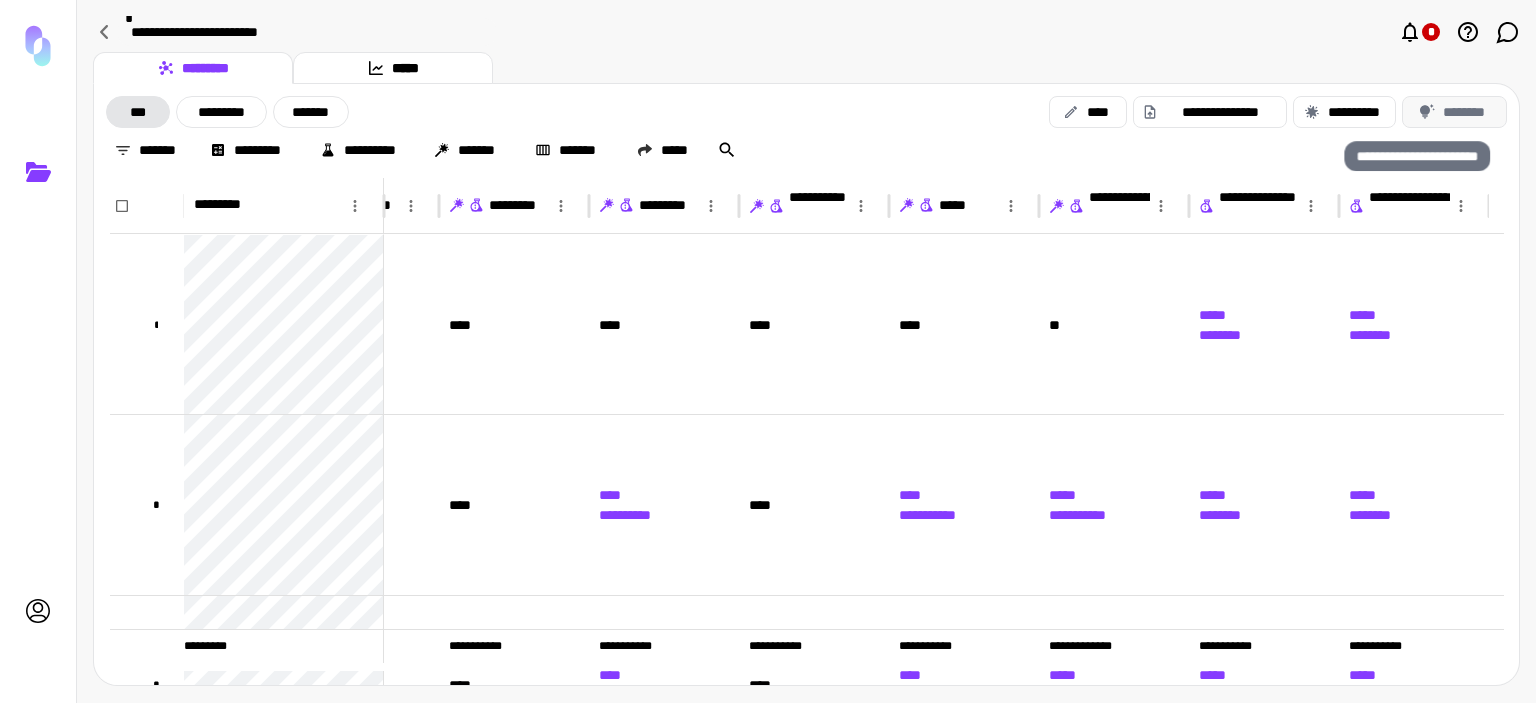 click on "********" at bounding box center [1454, 112] 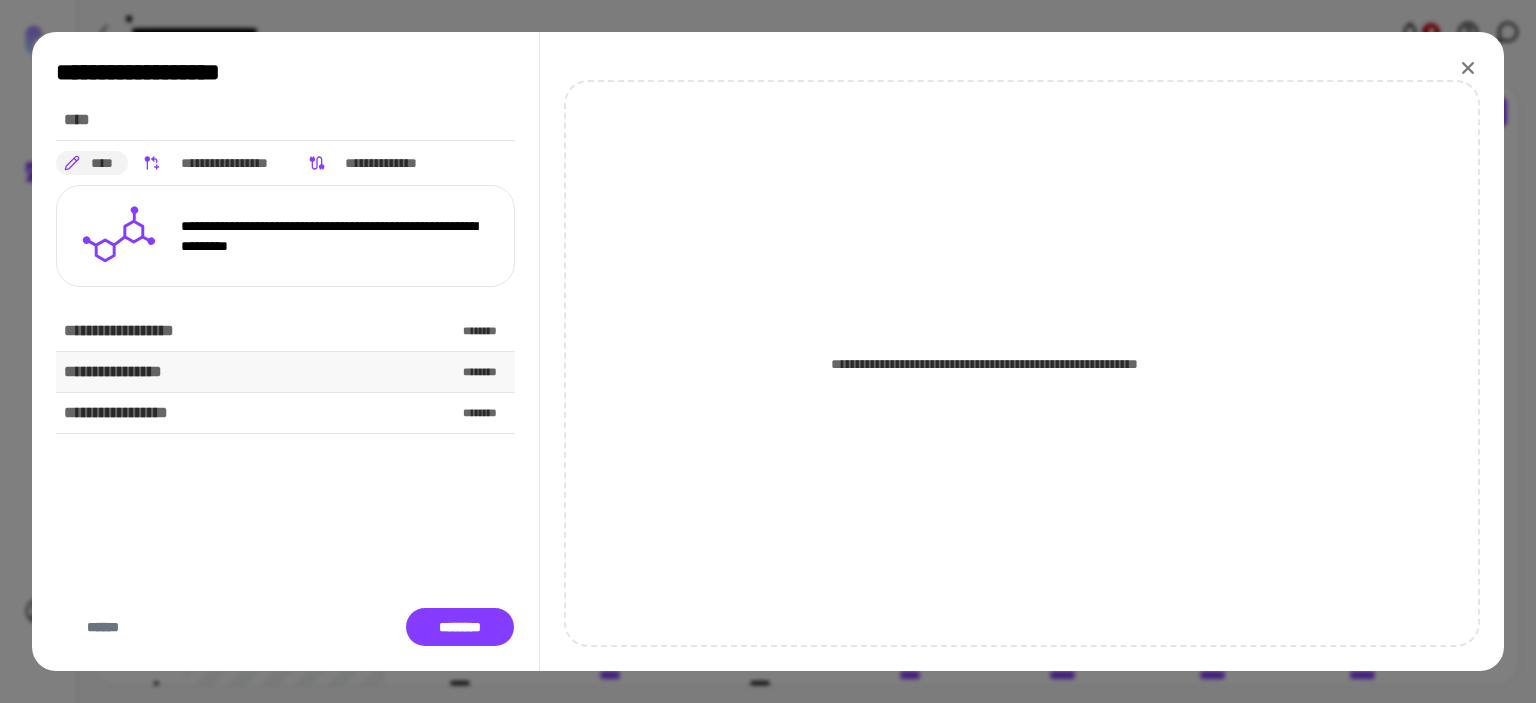 click on "********" at bounding box center [485, 372] 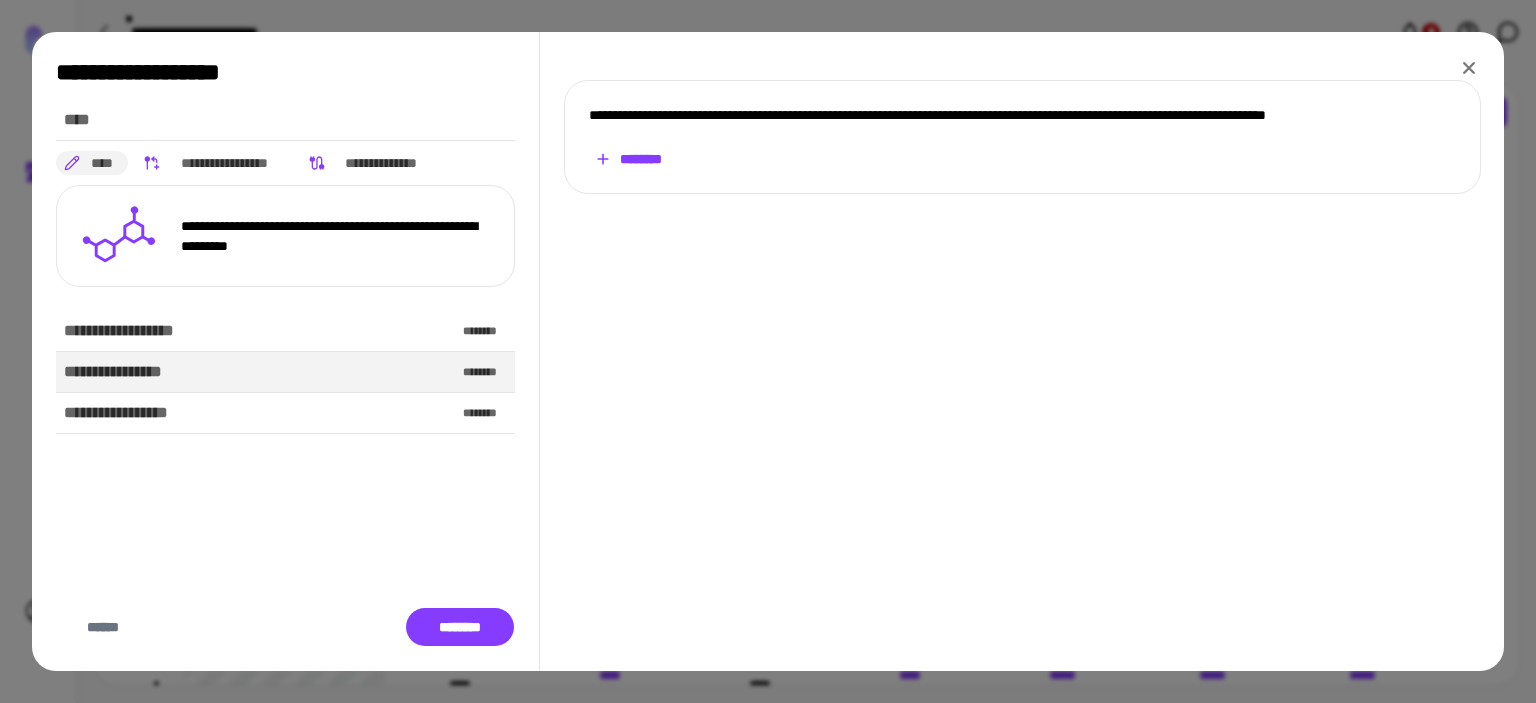 click on "********" at bounding box center [629, 159] 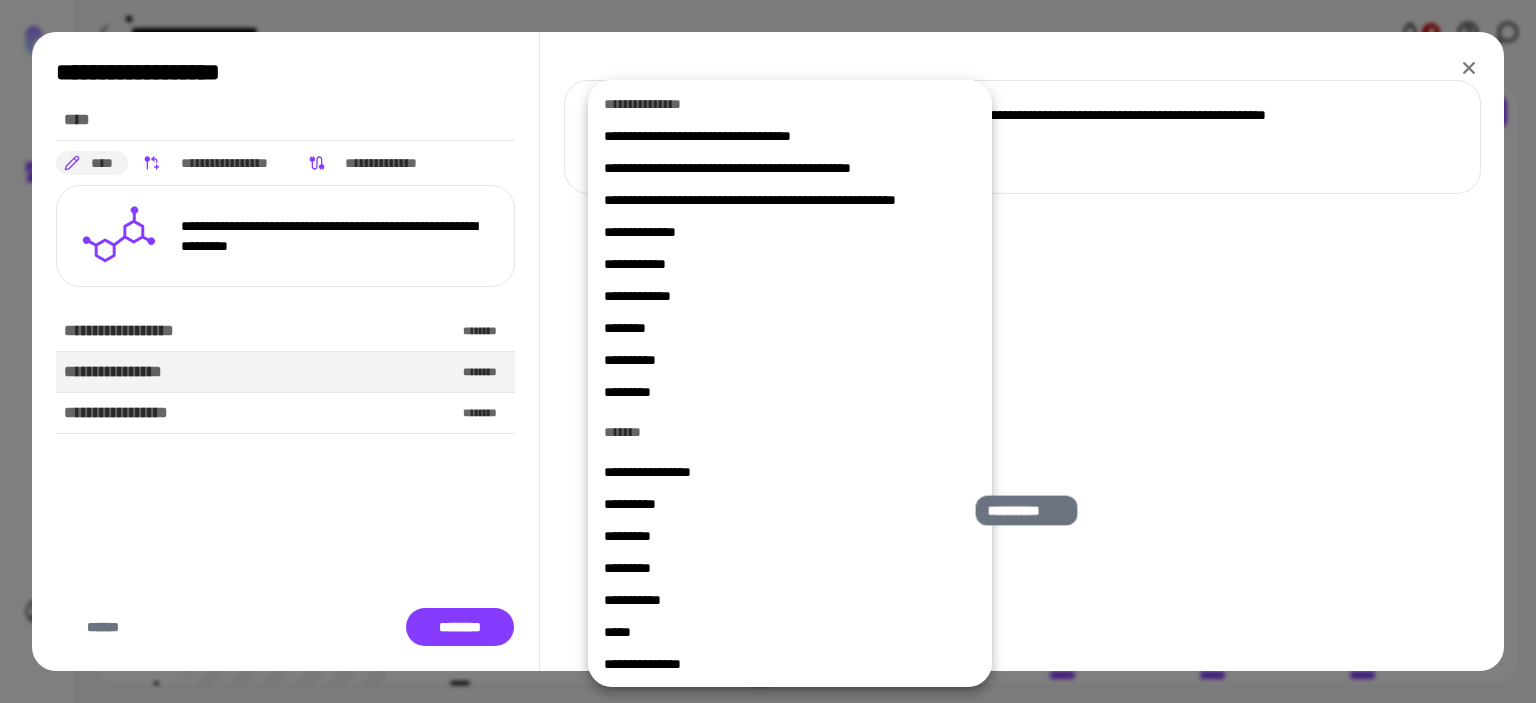 click on "**********" at bounding box center [782, 504] 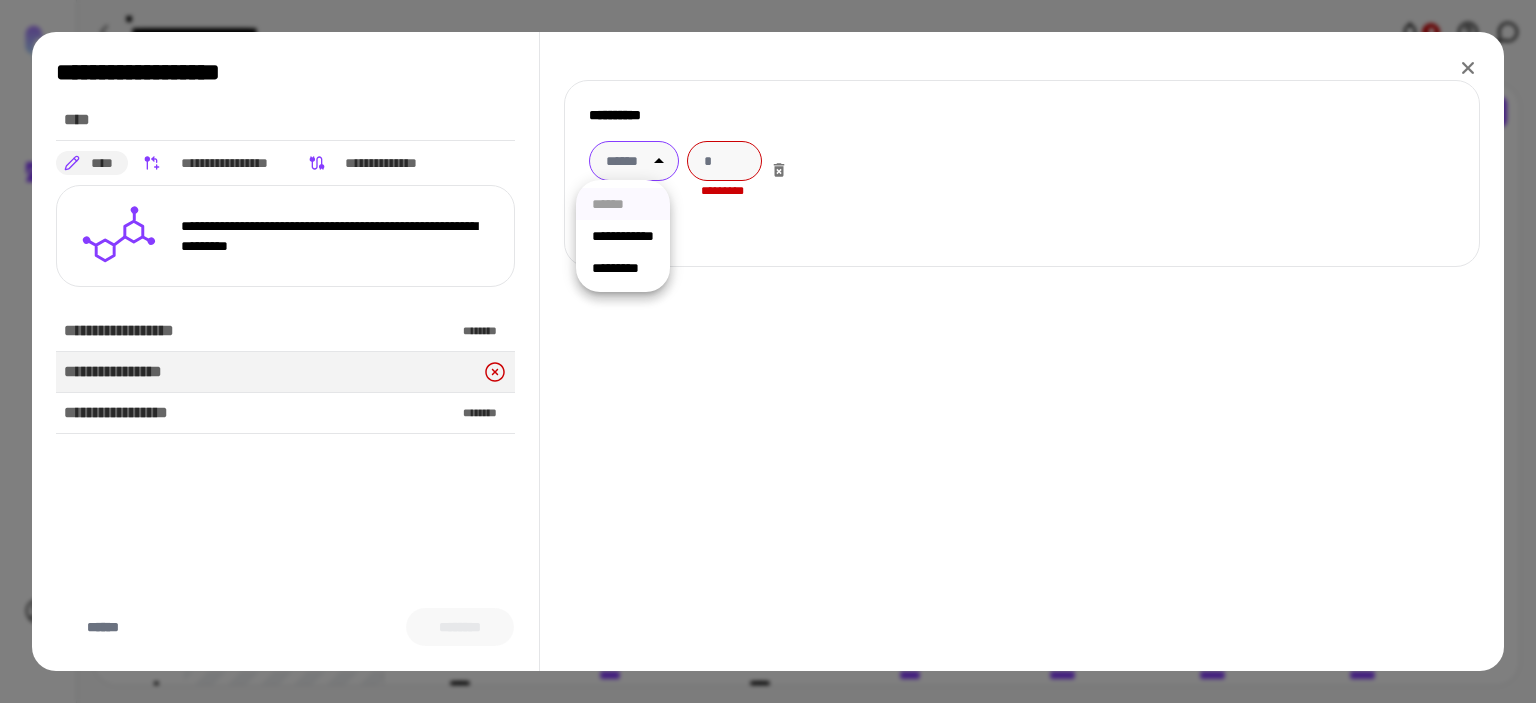 click on "**********" at bounding box center (768, 351) 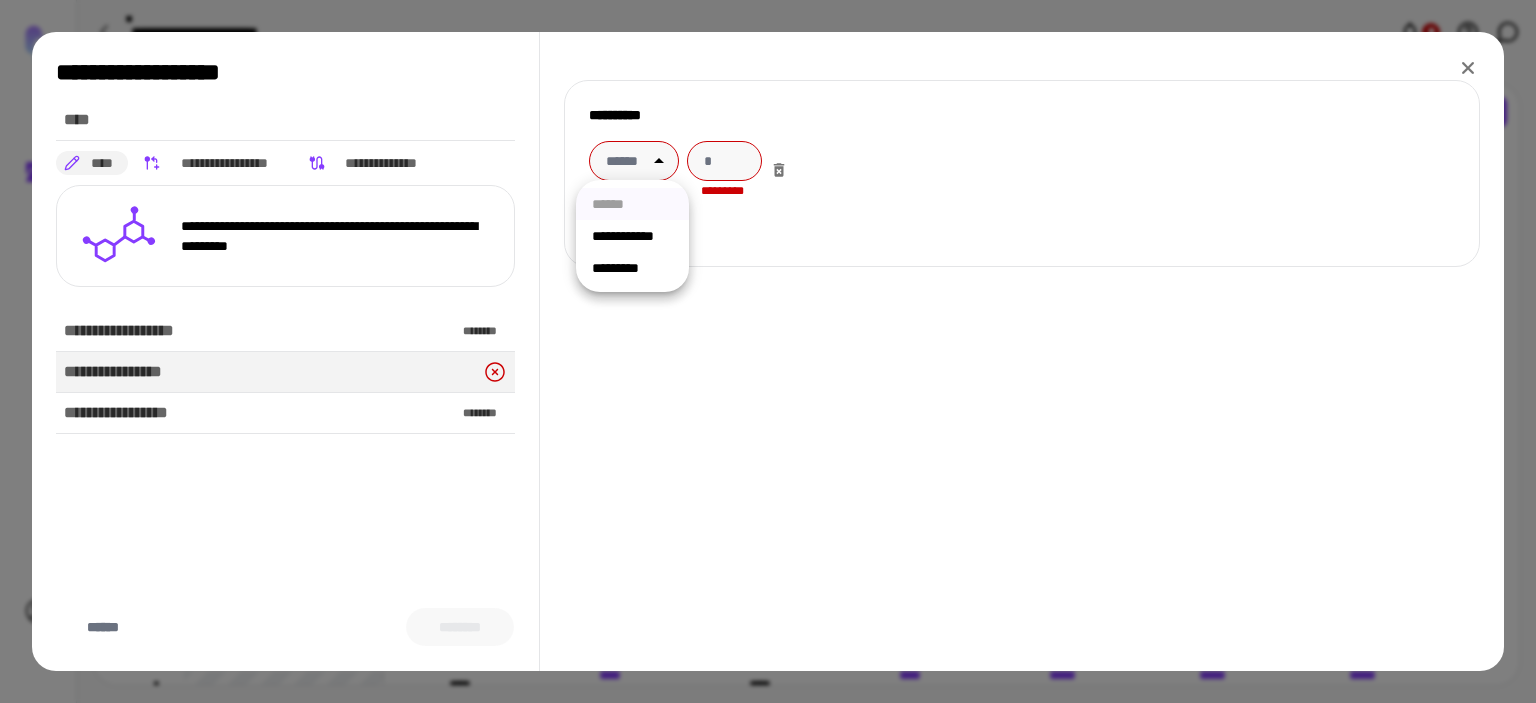 click on "**********" at bounding box center [632, 236] 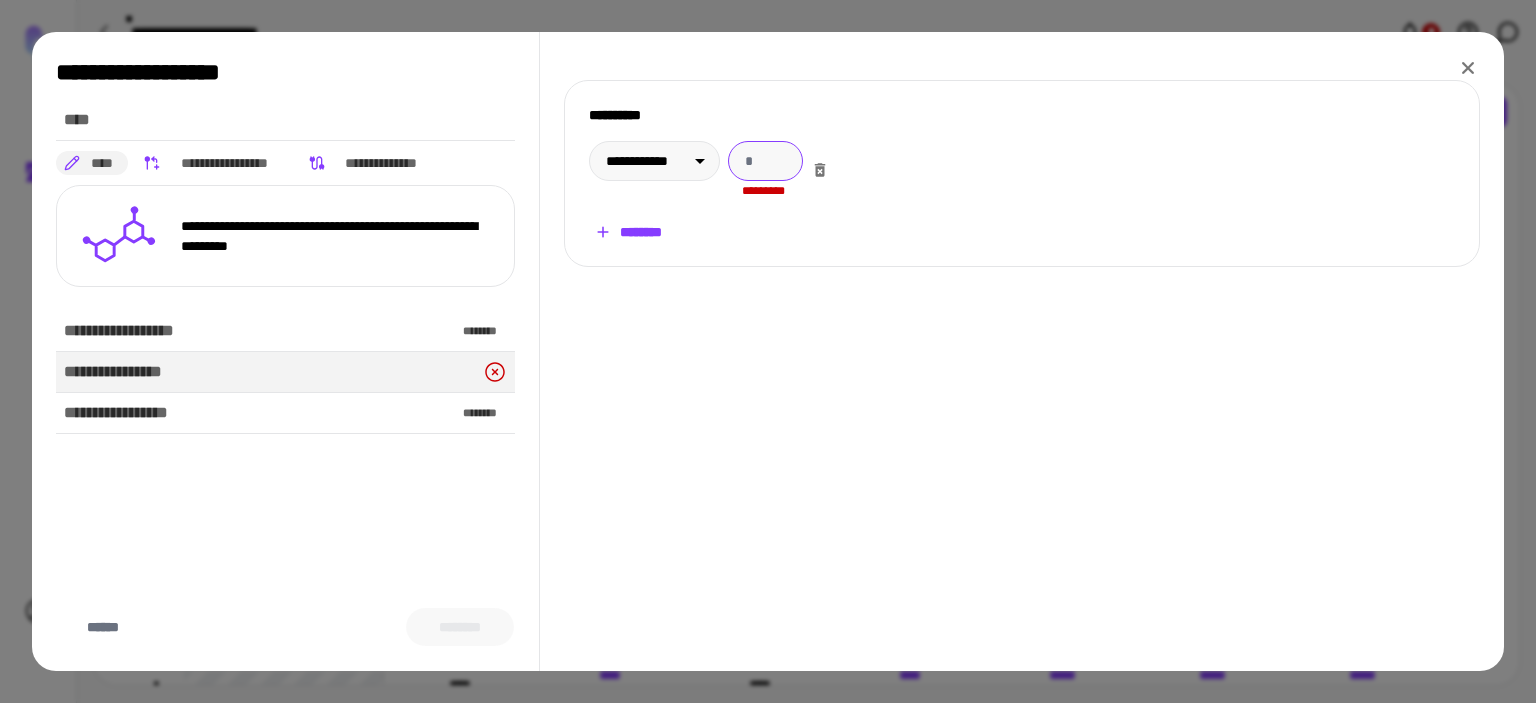 click at bounding box center (765, 161) 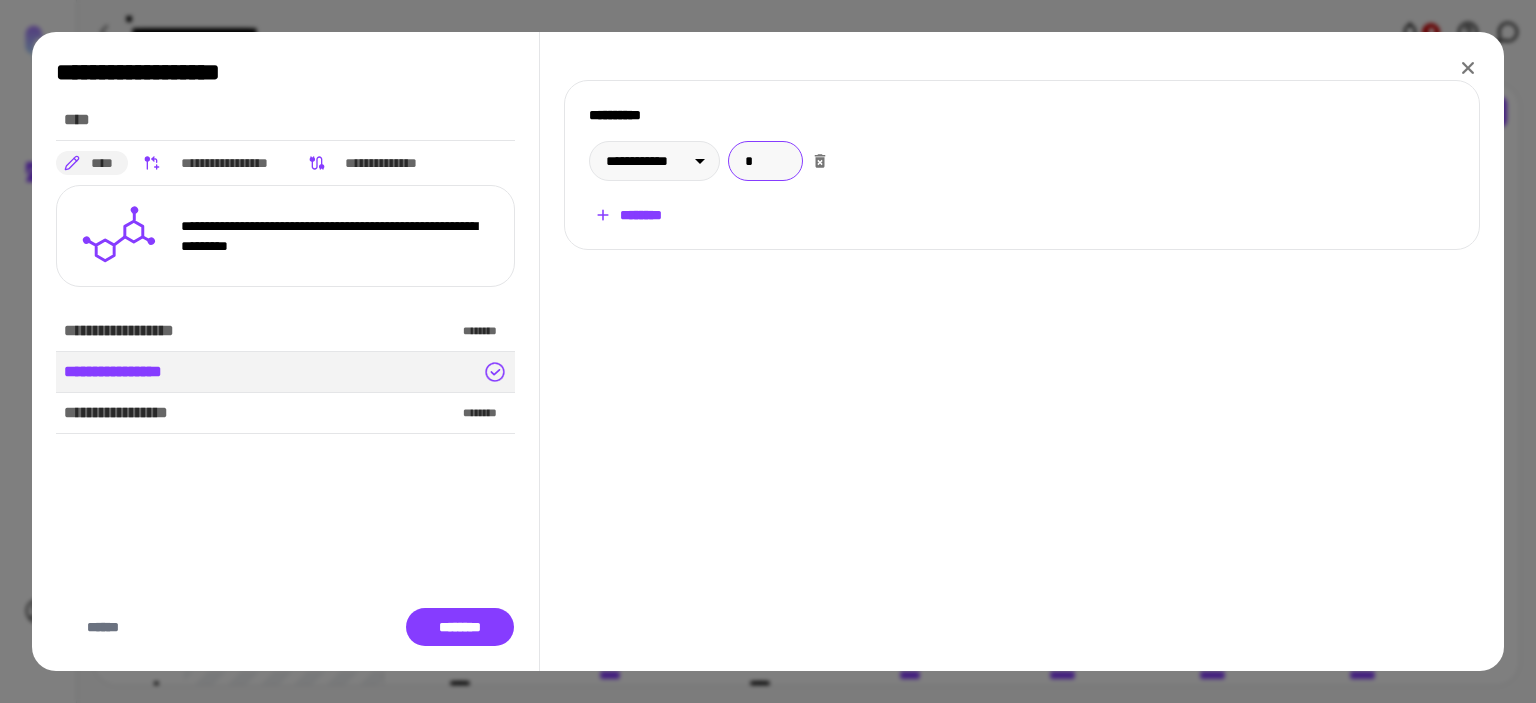 type on "*" 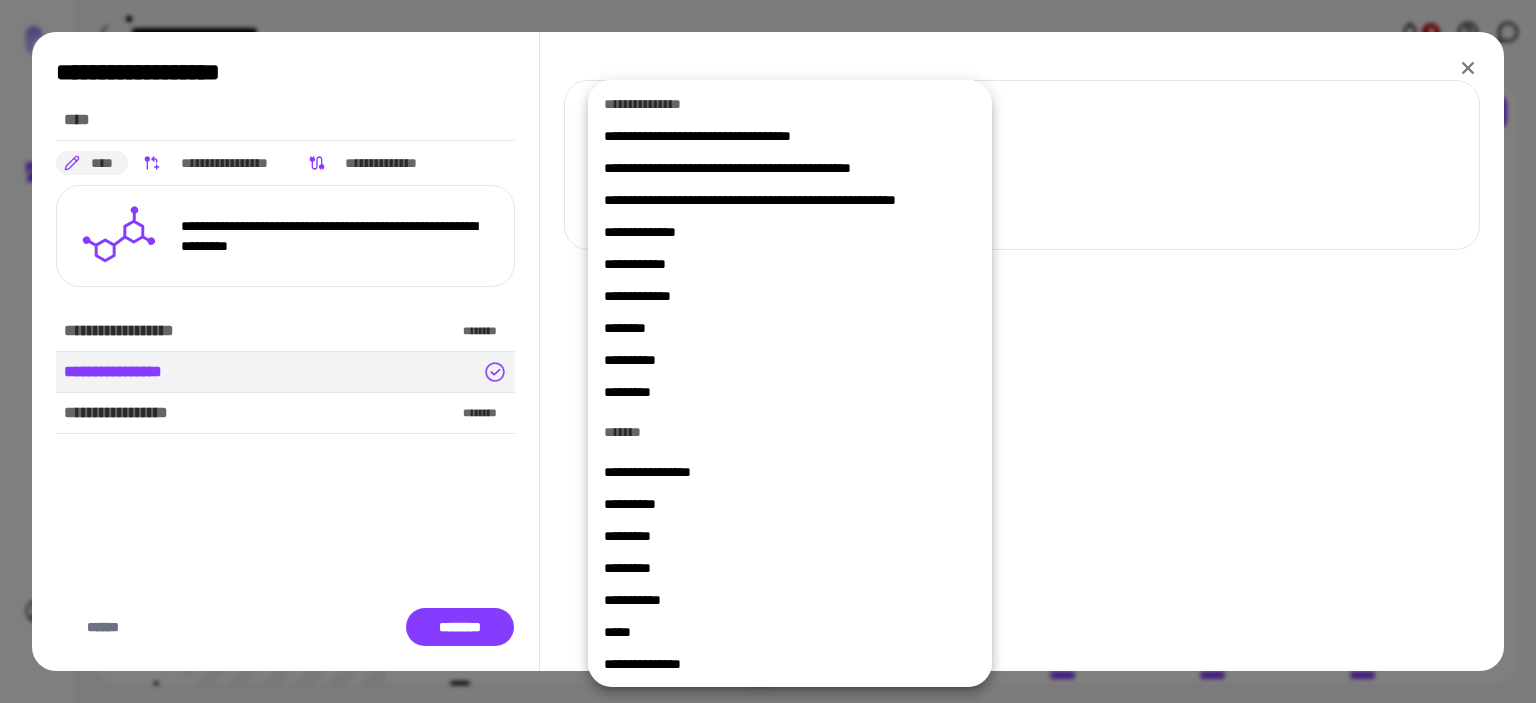 scroll, scrollTop: 784, scrollLeft: 0, axis: vertical 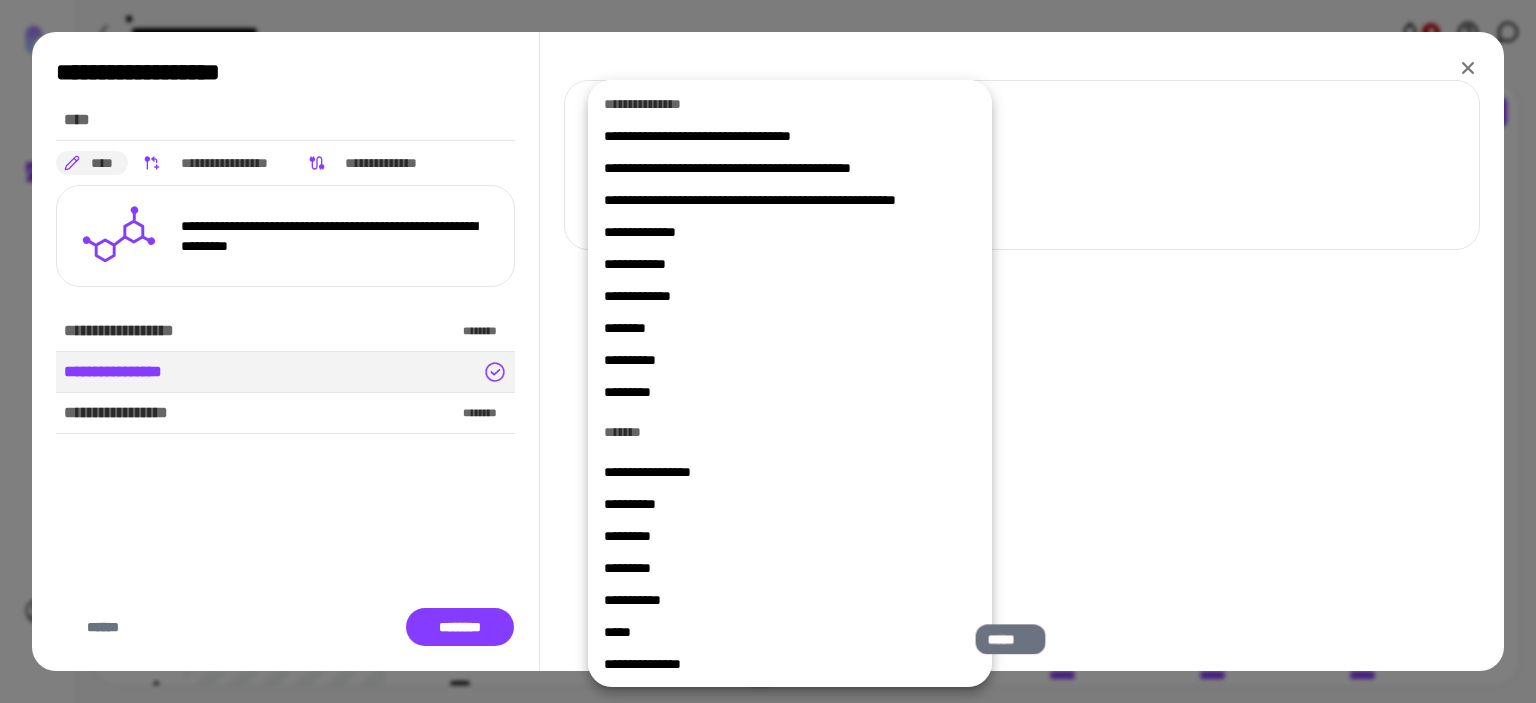 click on "*****" at bounding box center (782, 632) 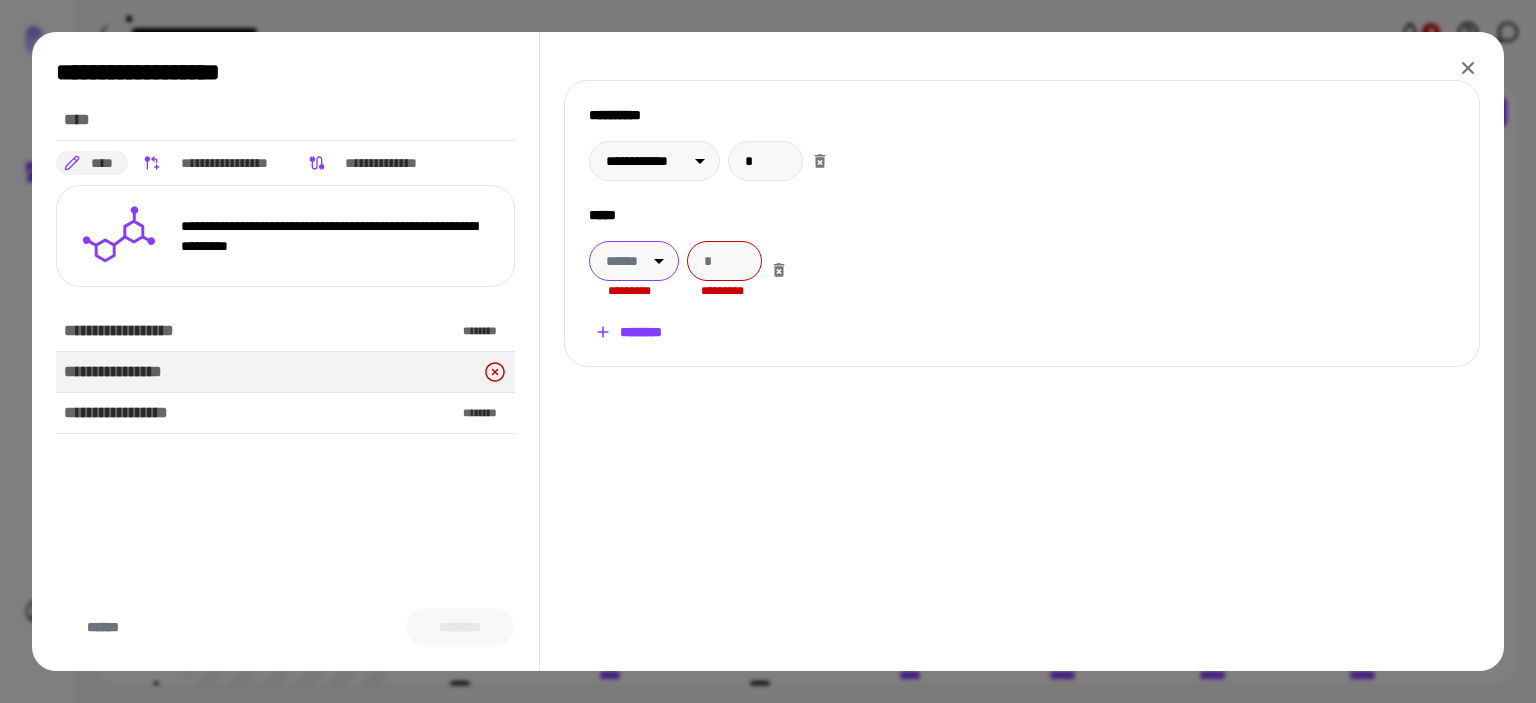 click on "**********" at bounding box center (768, 351) 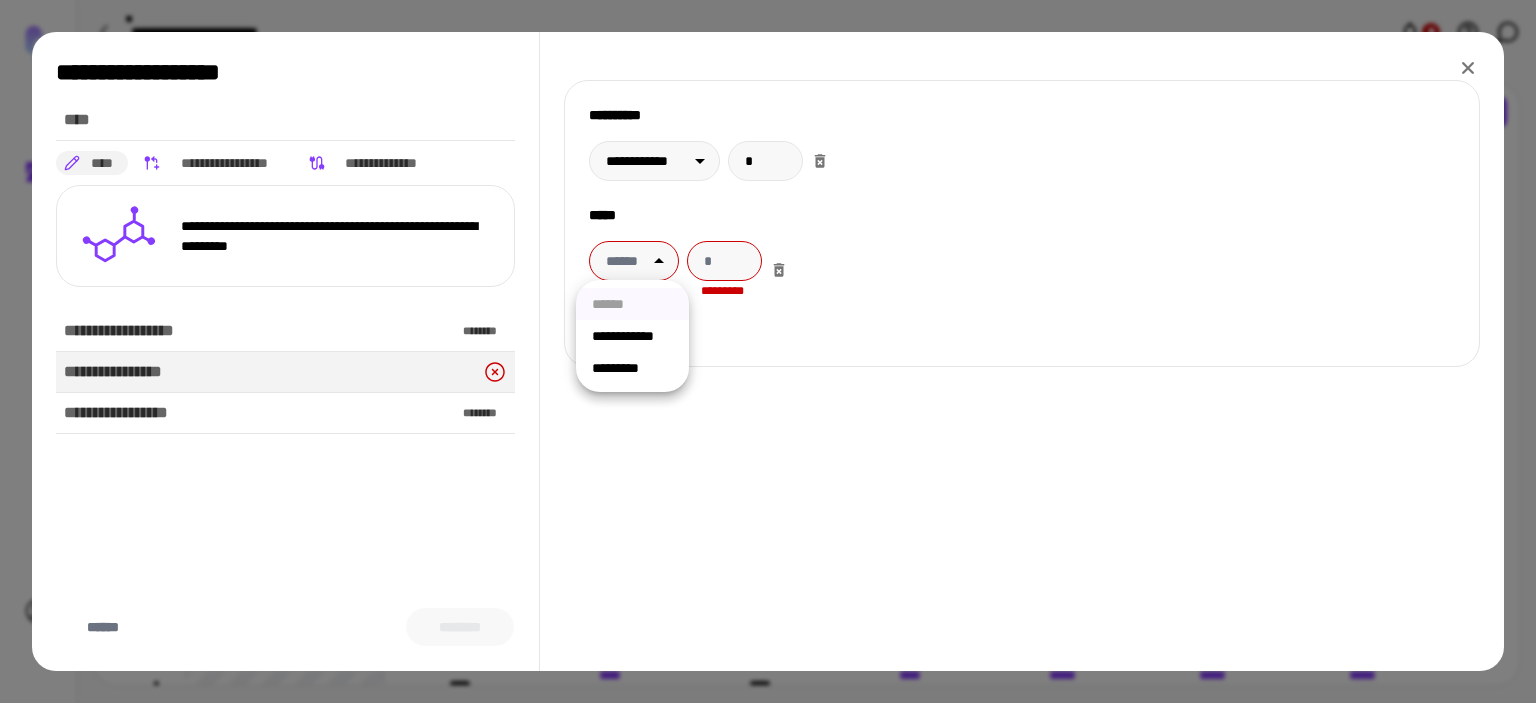 click on "*********" at bounding box center [632, 368] 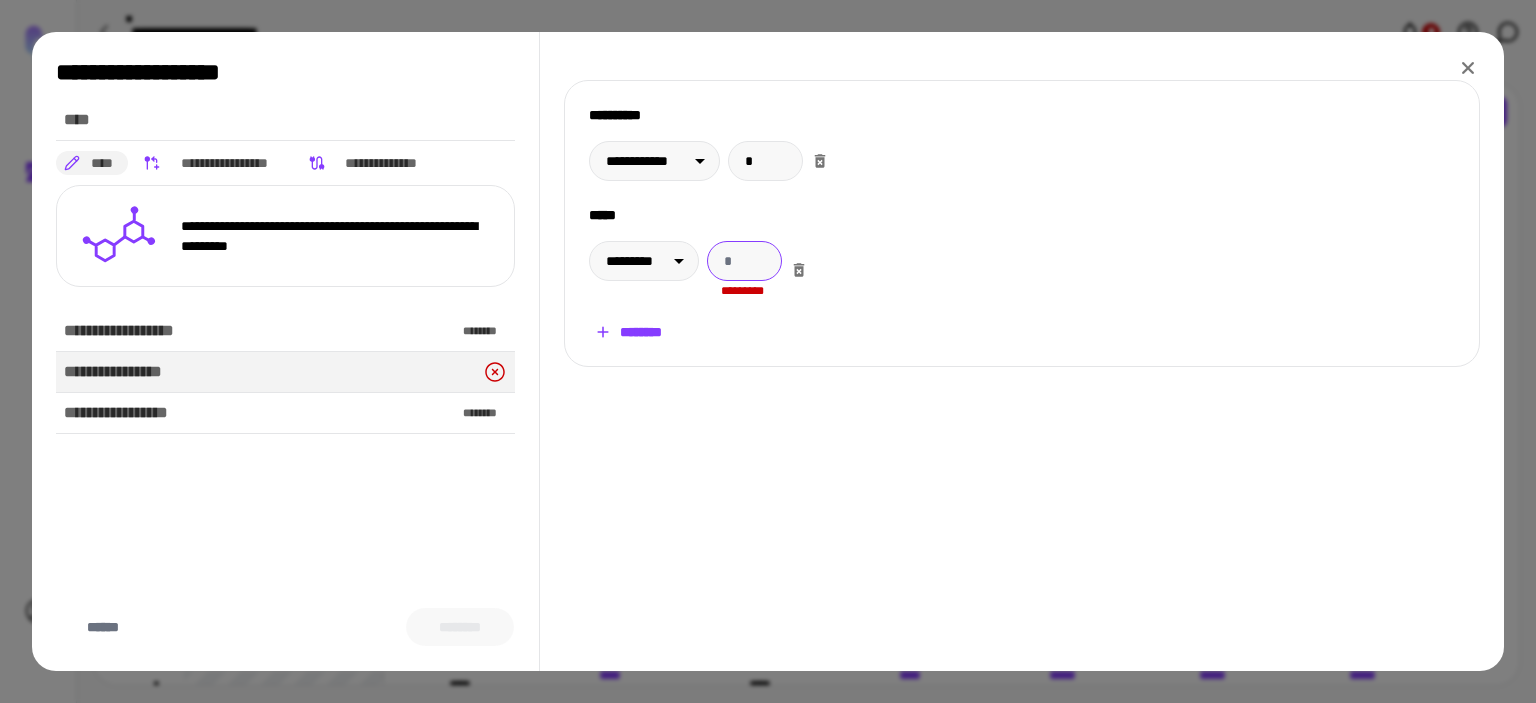 click at bounding box center (744, 261) 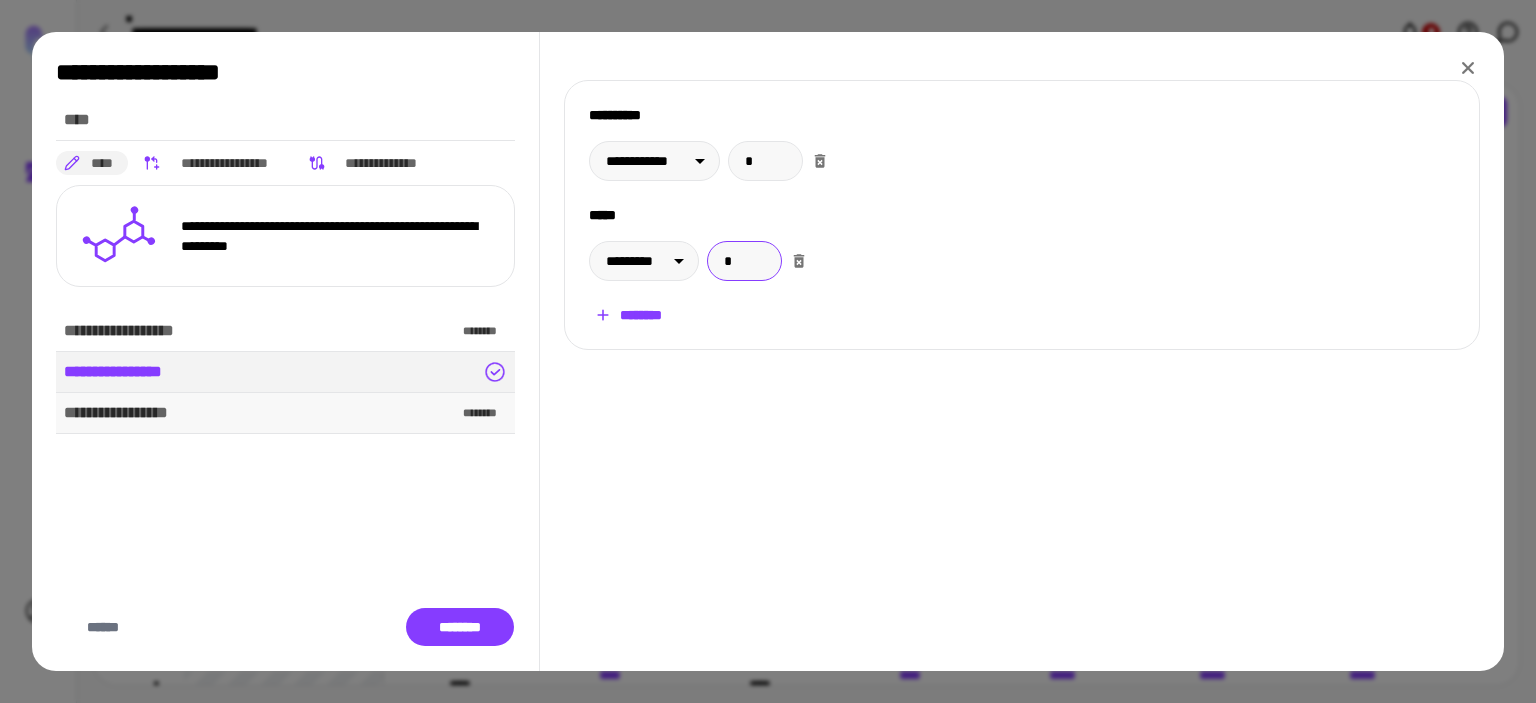 type on "*" 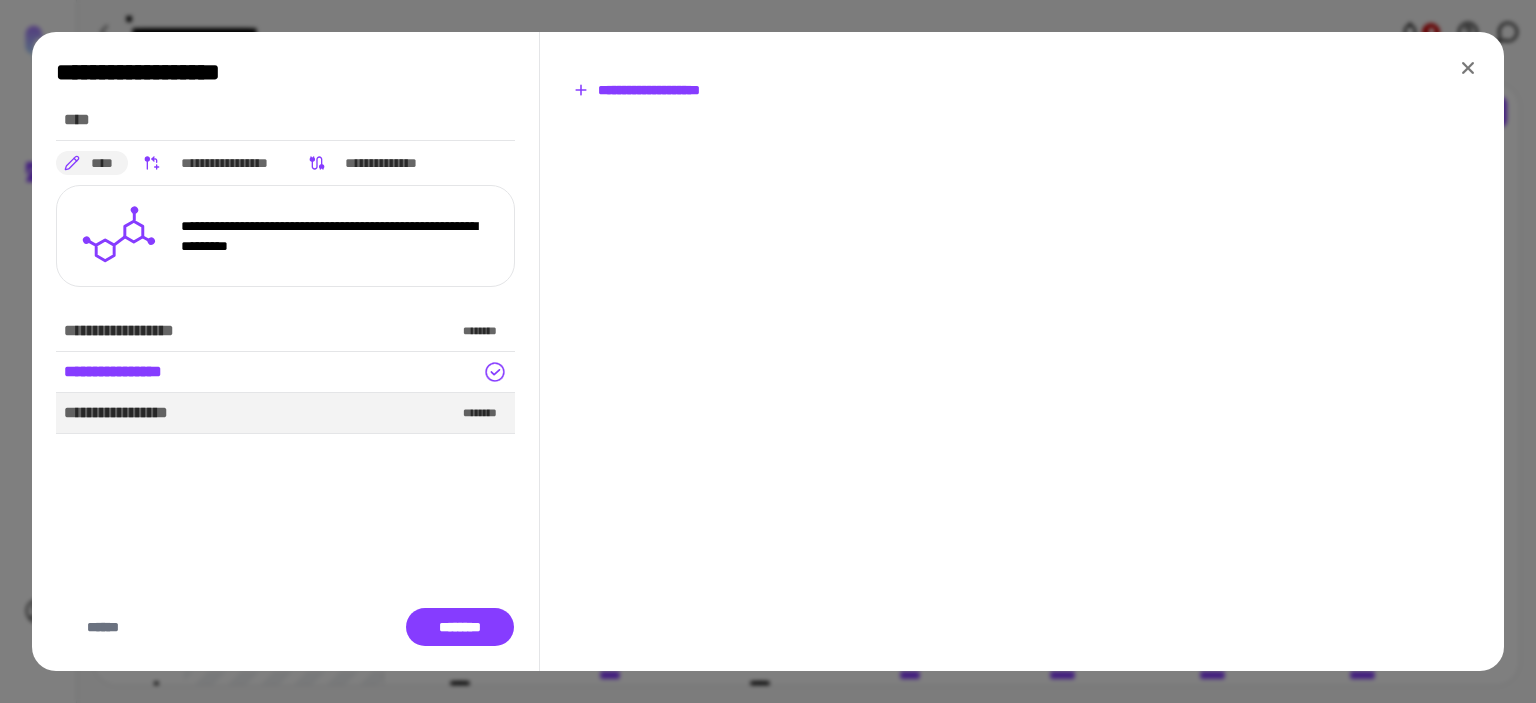 click on "**********" at bounding box center (637, 90) 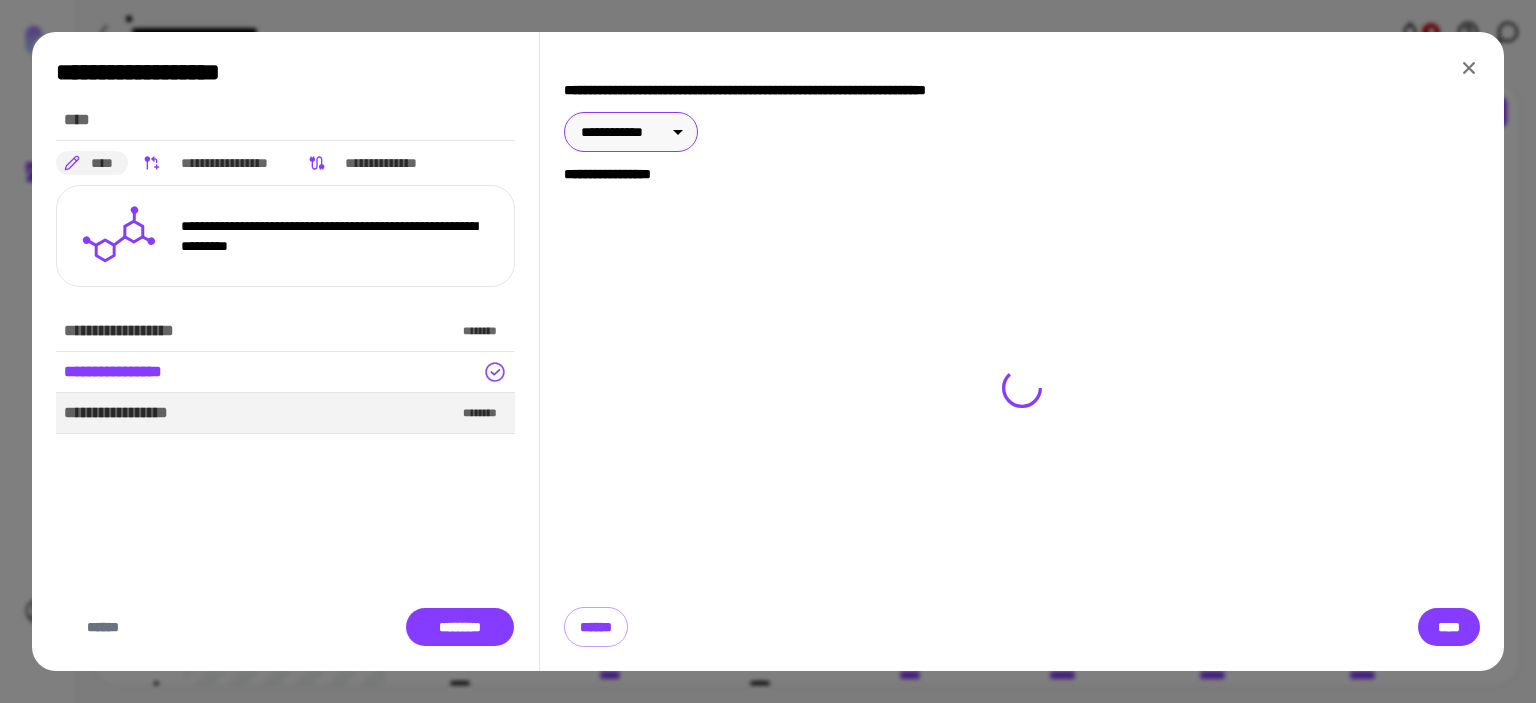 click on "**********" at bounding box center [768, 351] 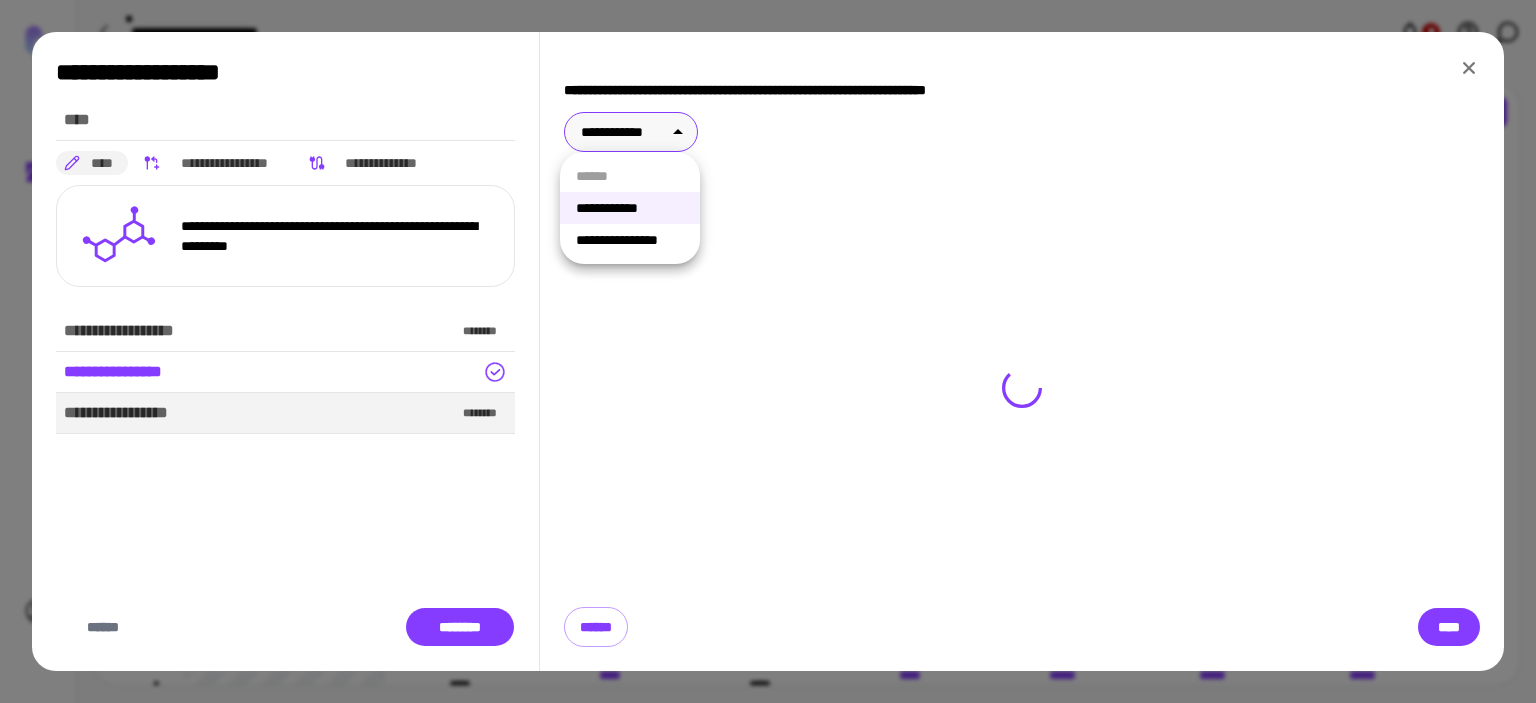 click on "**********" at bounding box center (630, 240) 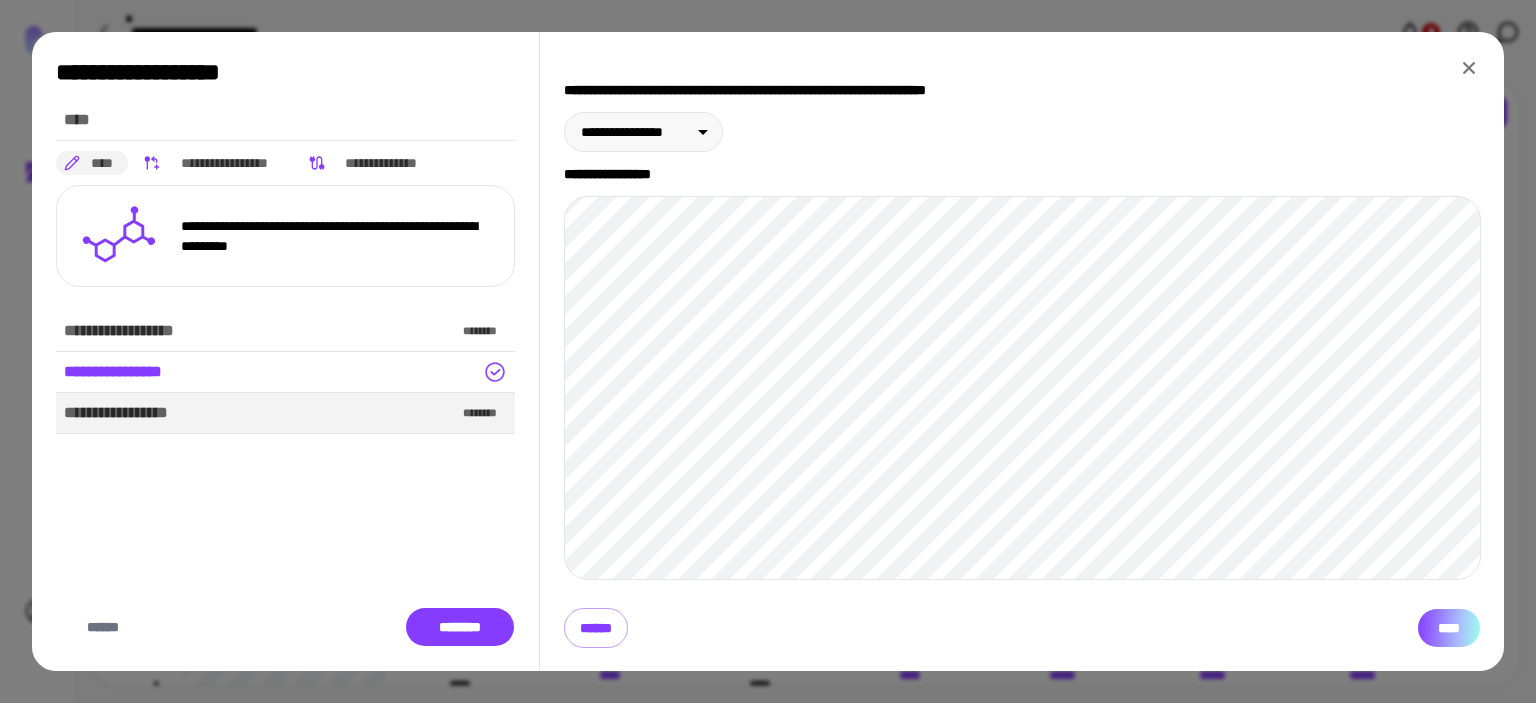 click on "****" at bounding box center (1449, 628) 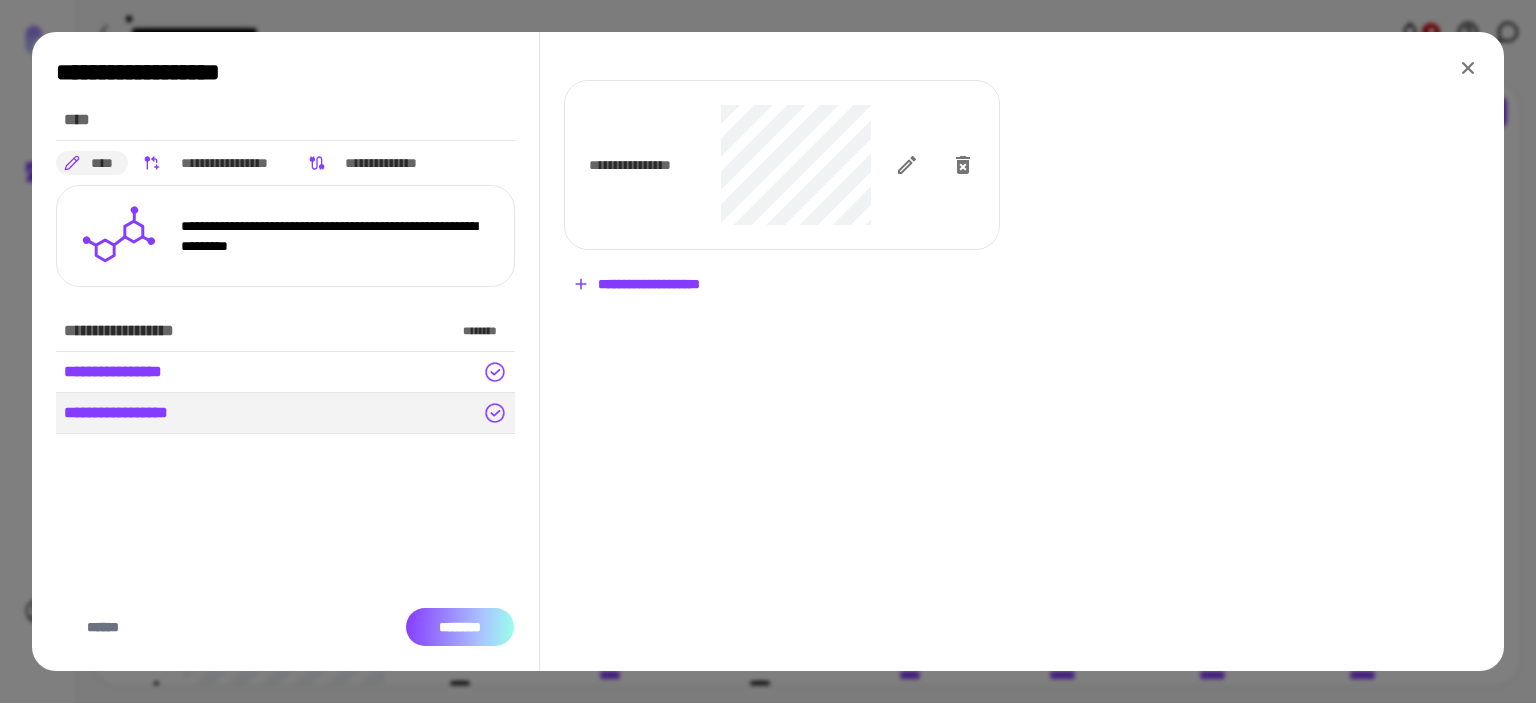 click on "********" at bounding box center (460, 627) 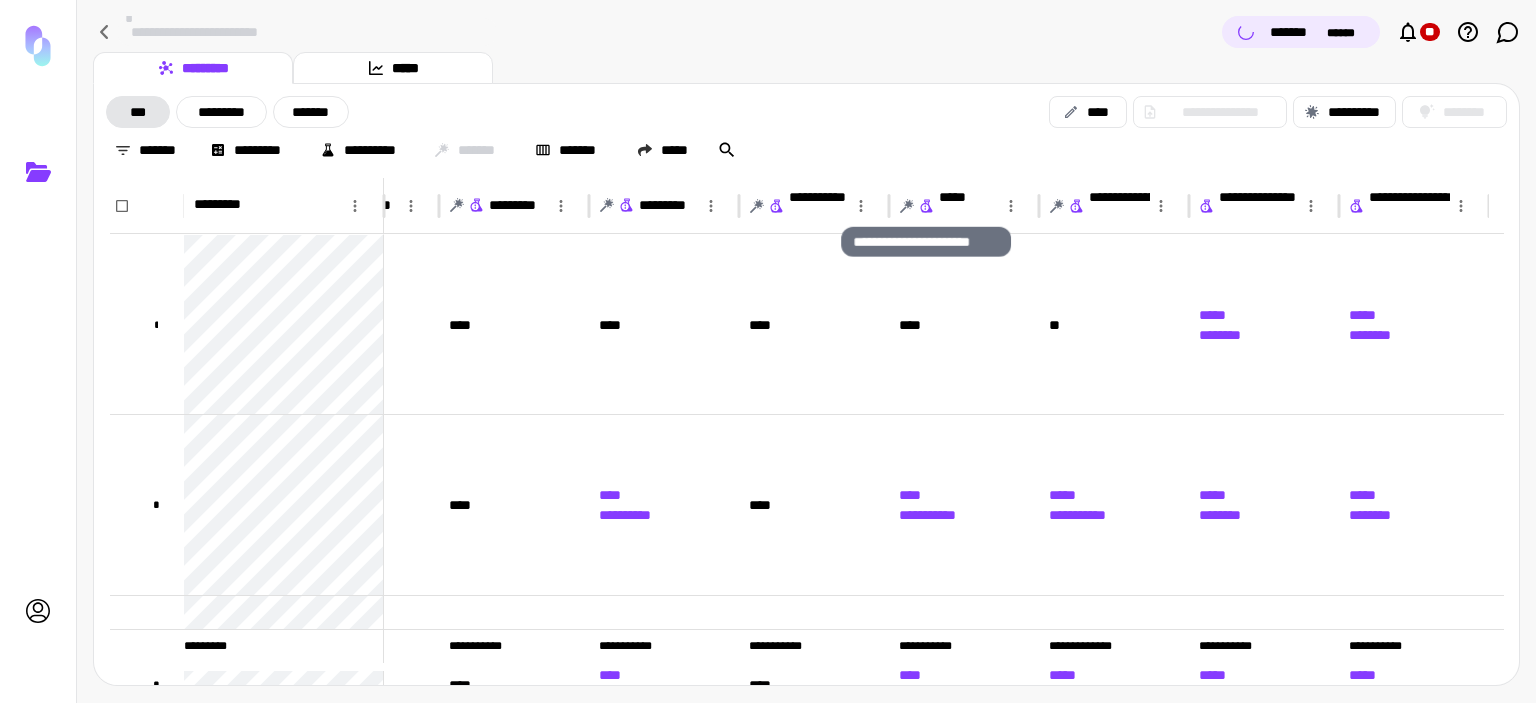 click 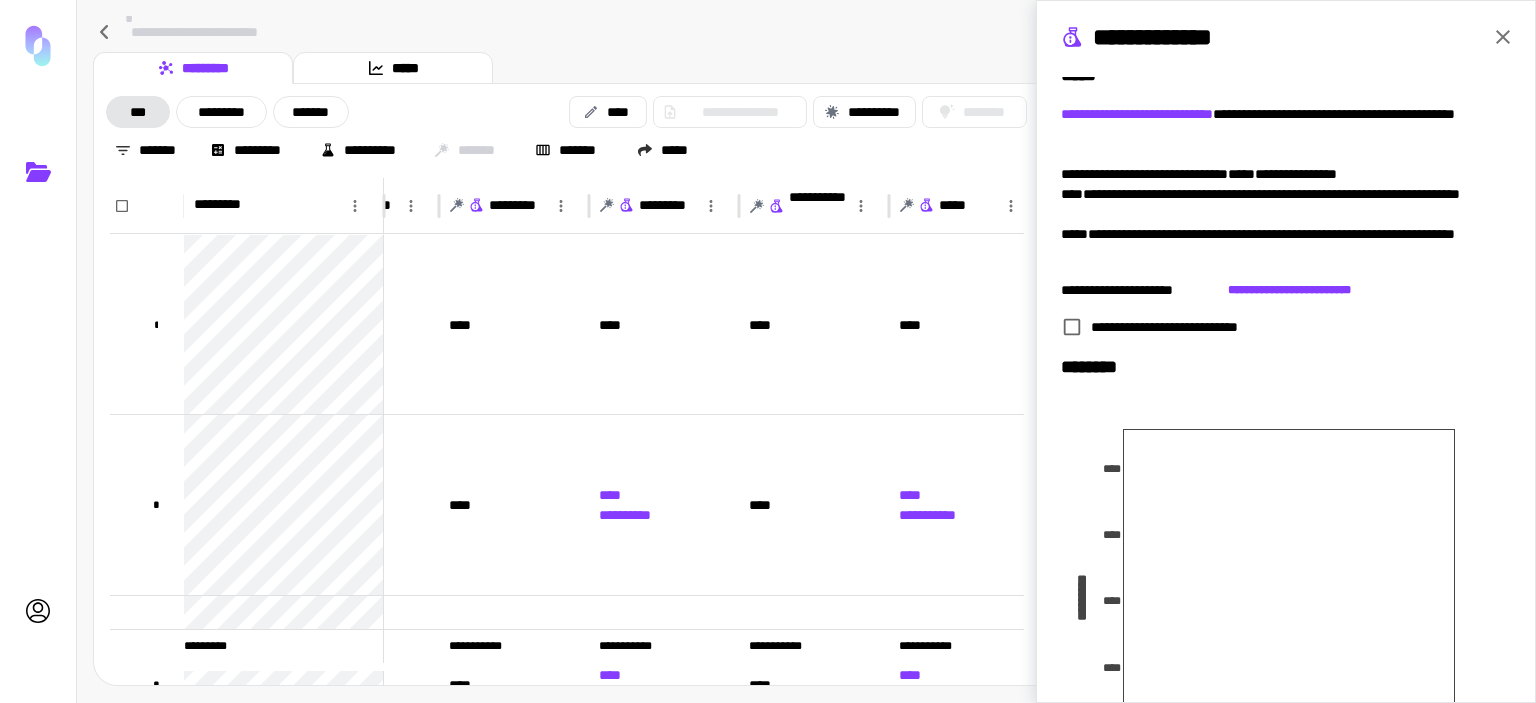 scroll, scrollTop: 0, scrollLeft: 0, axis: both 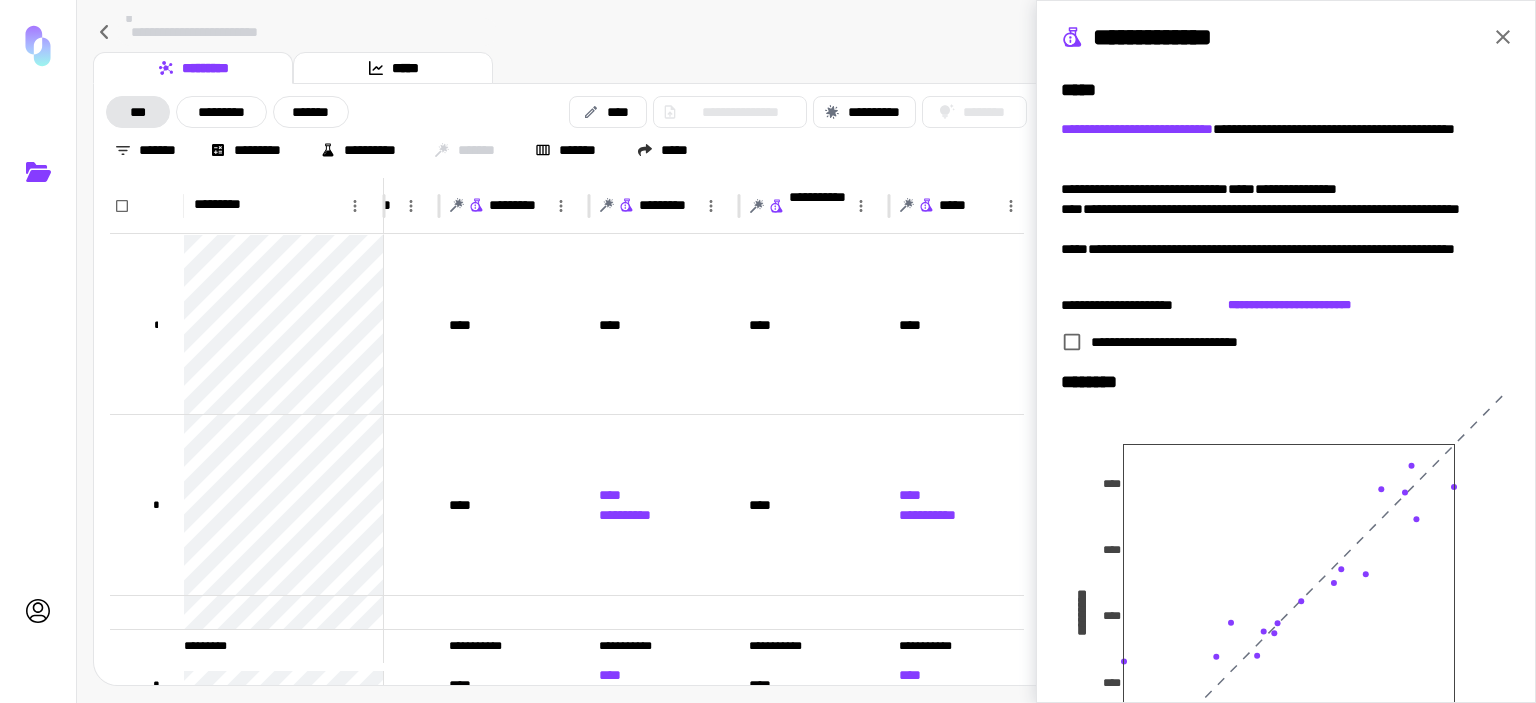 click 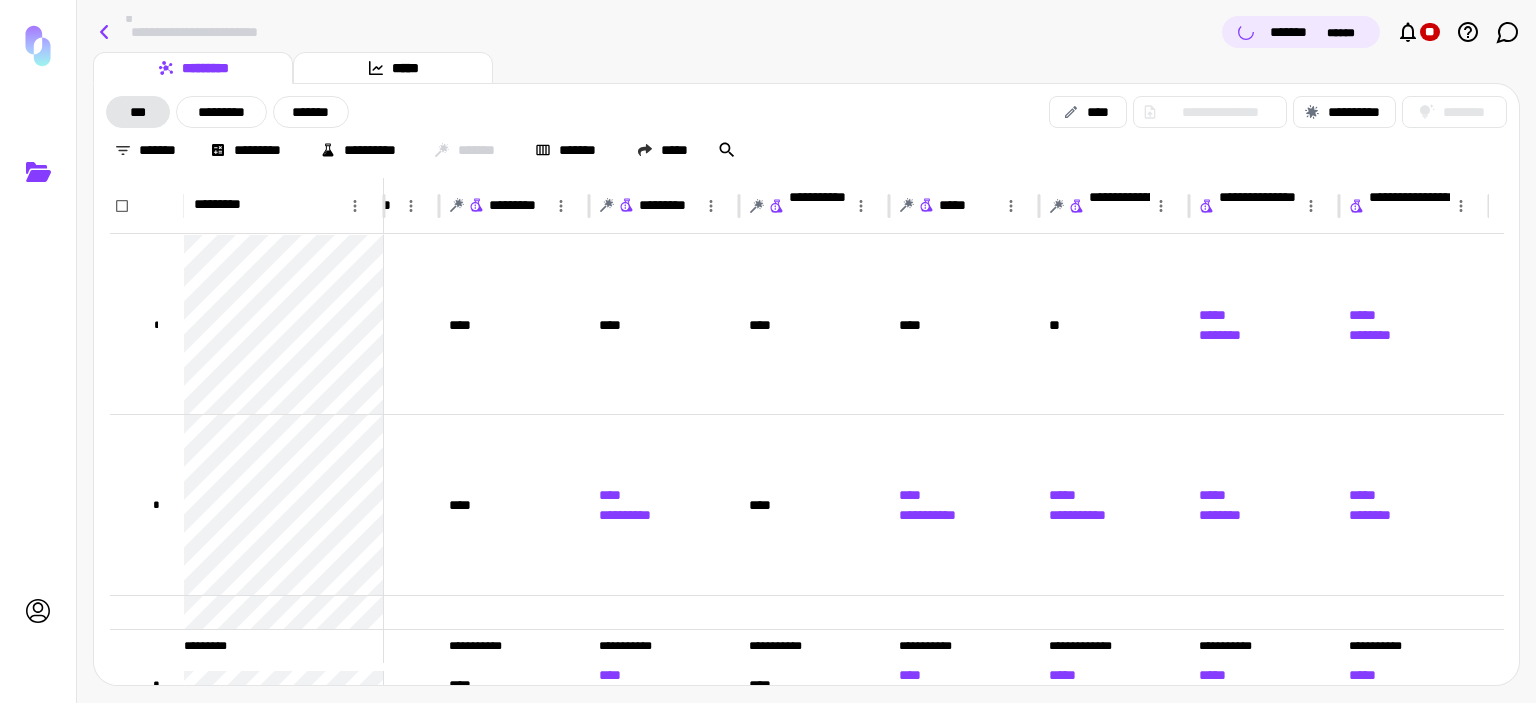 click 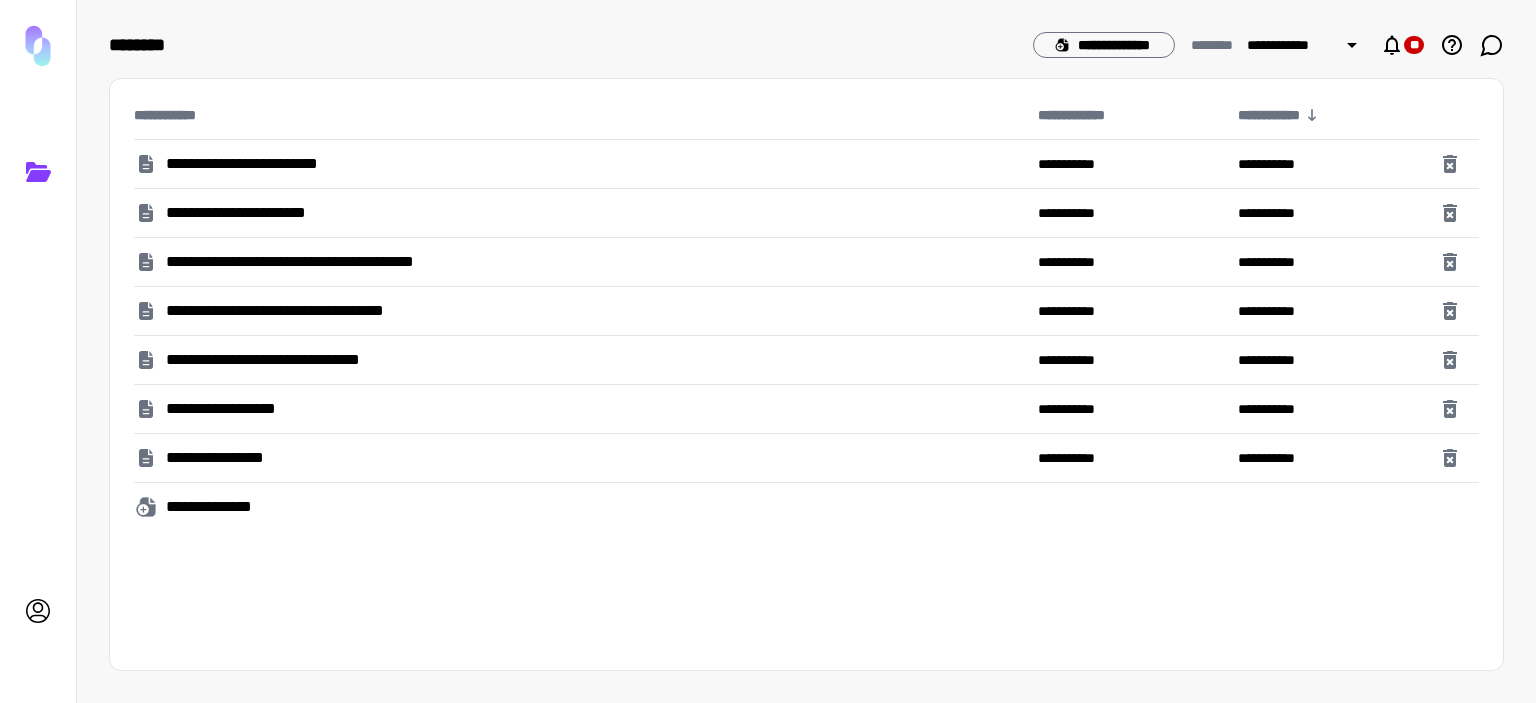 click on "**********" at bounding box center (264, 213) 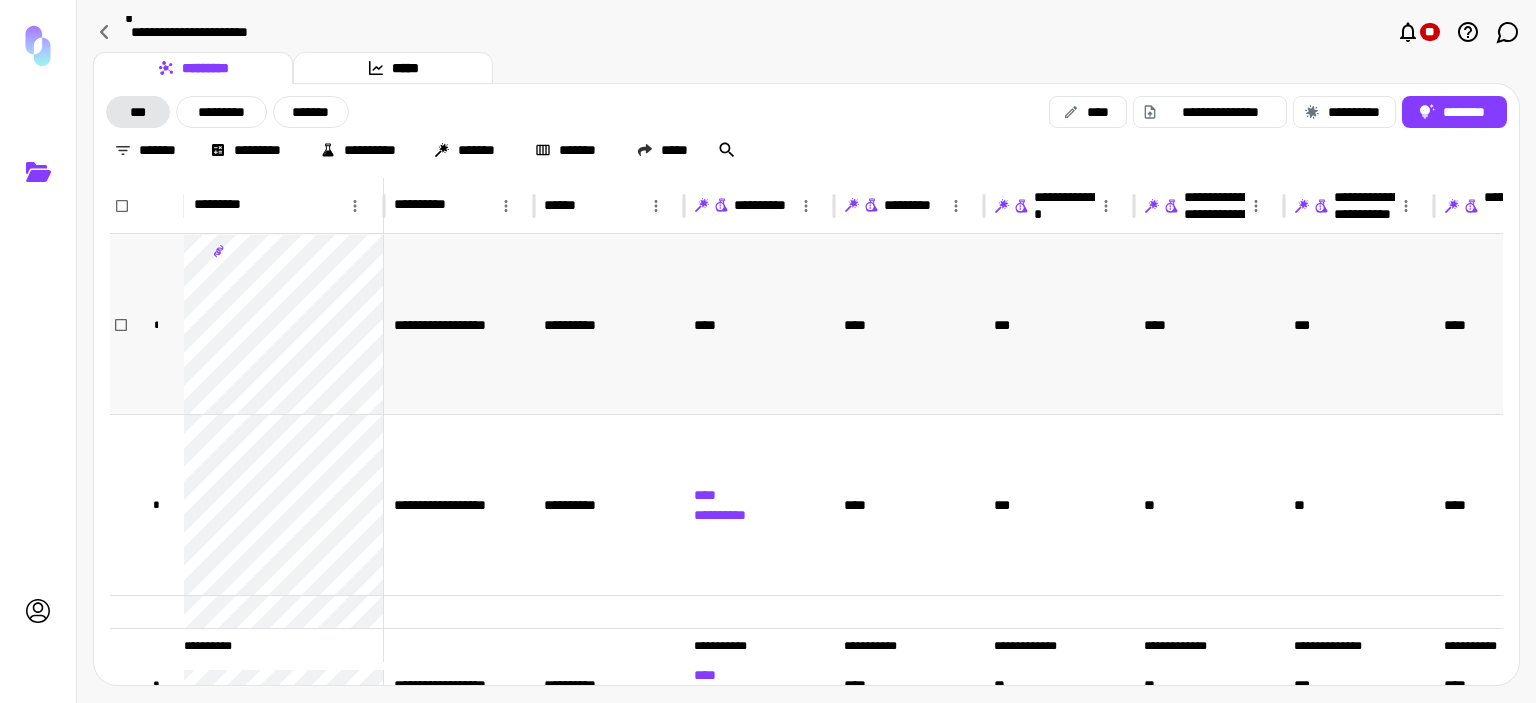 scroll, scrollTop: 0, scrollLeft: 306, axis: horizontal 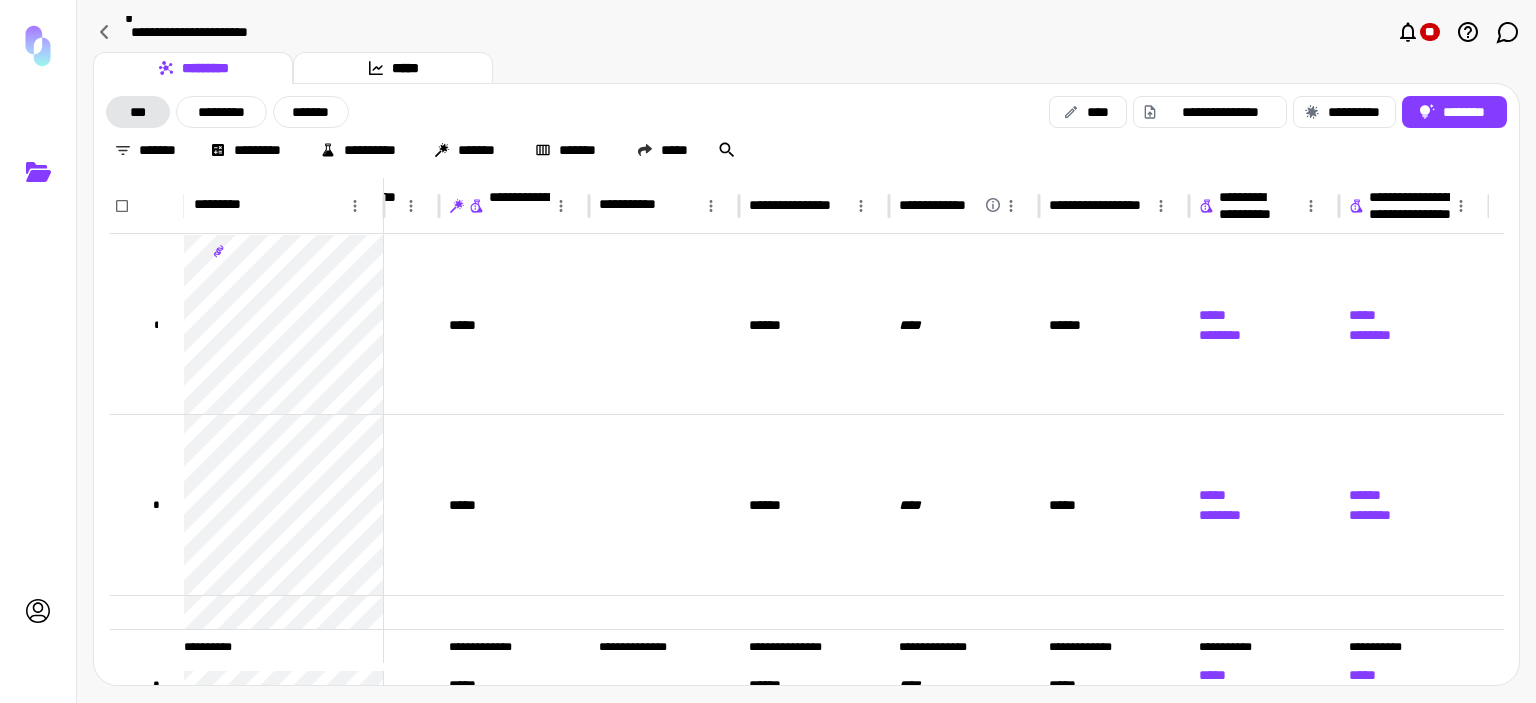 click 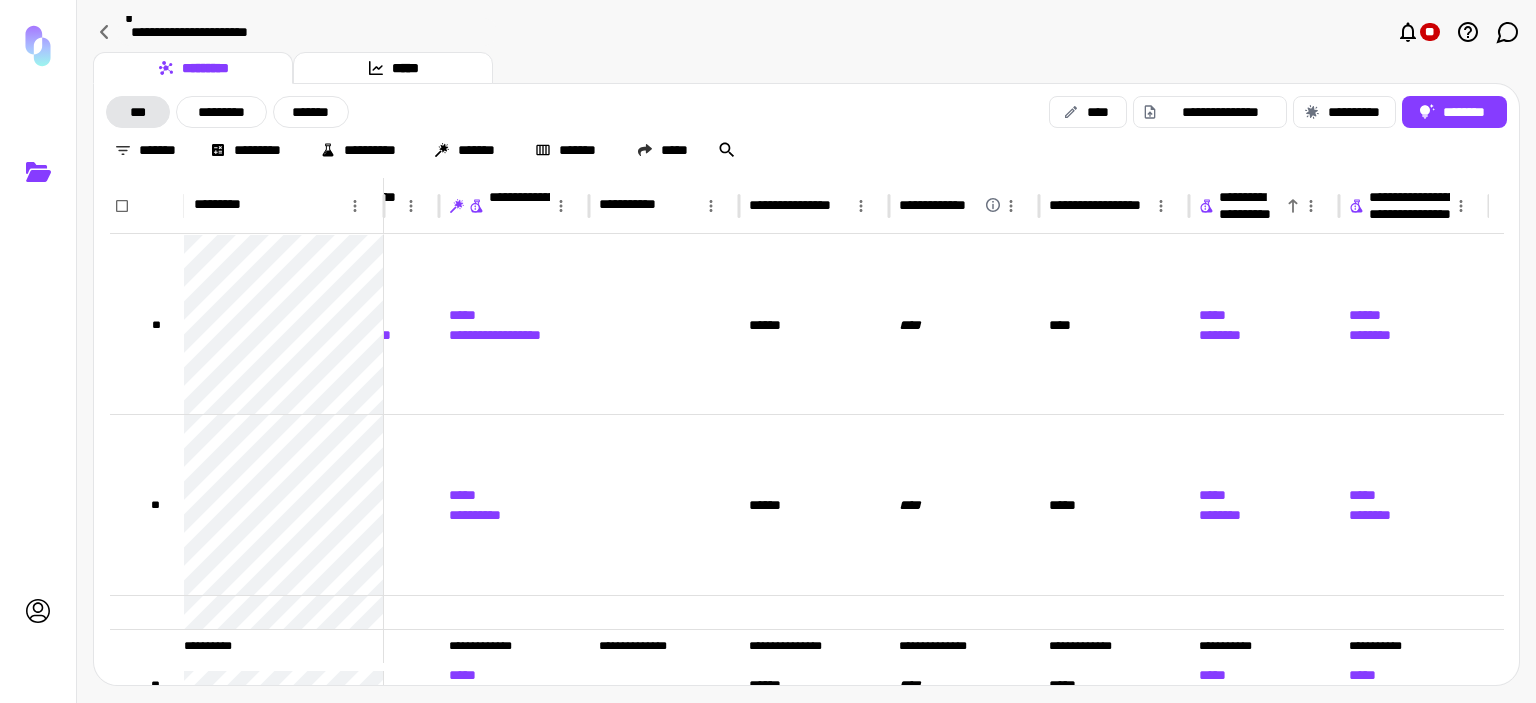 click 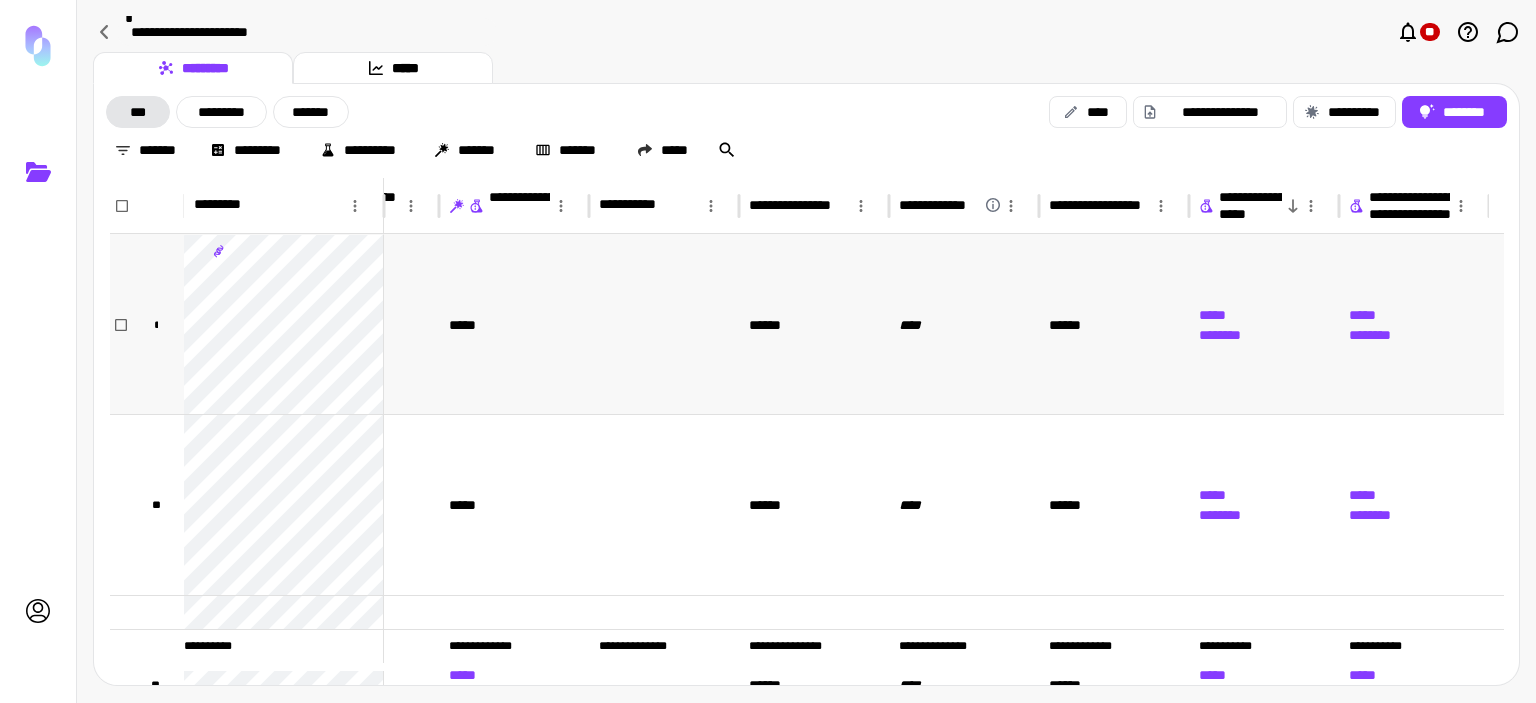 scroll, scrollTop: 0, scrollLeft: 768, axis: horizontal 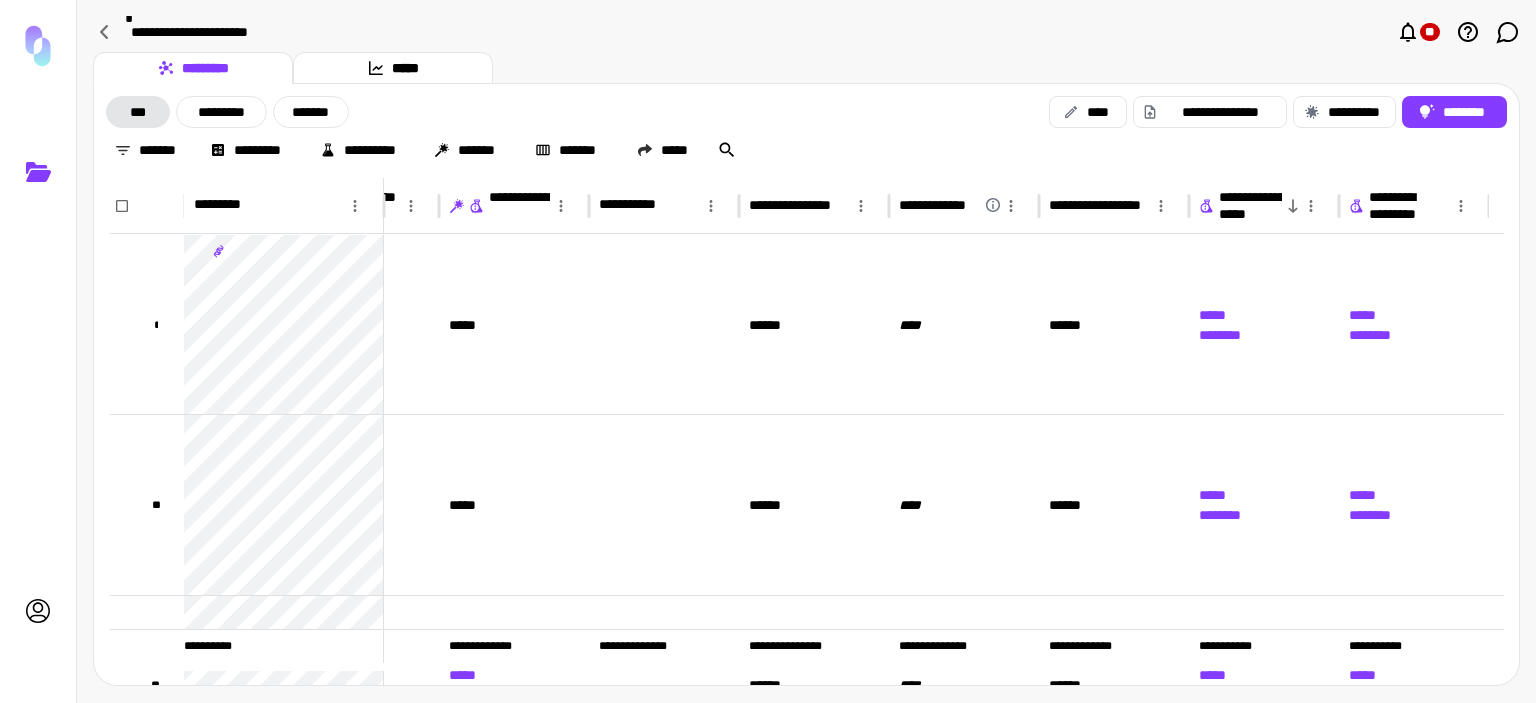 click 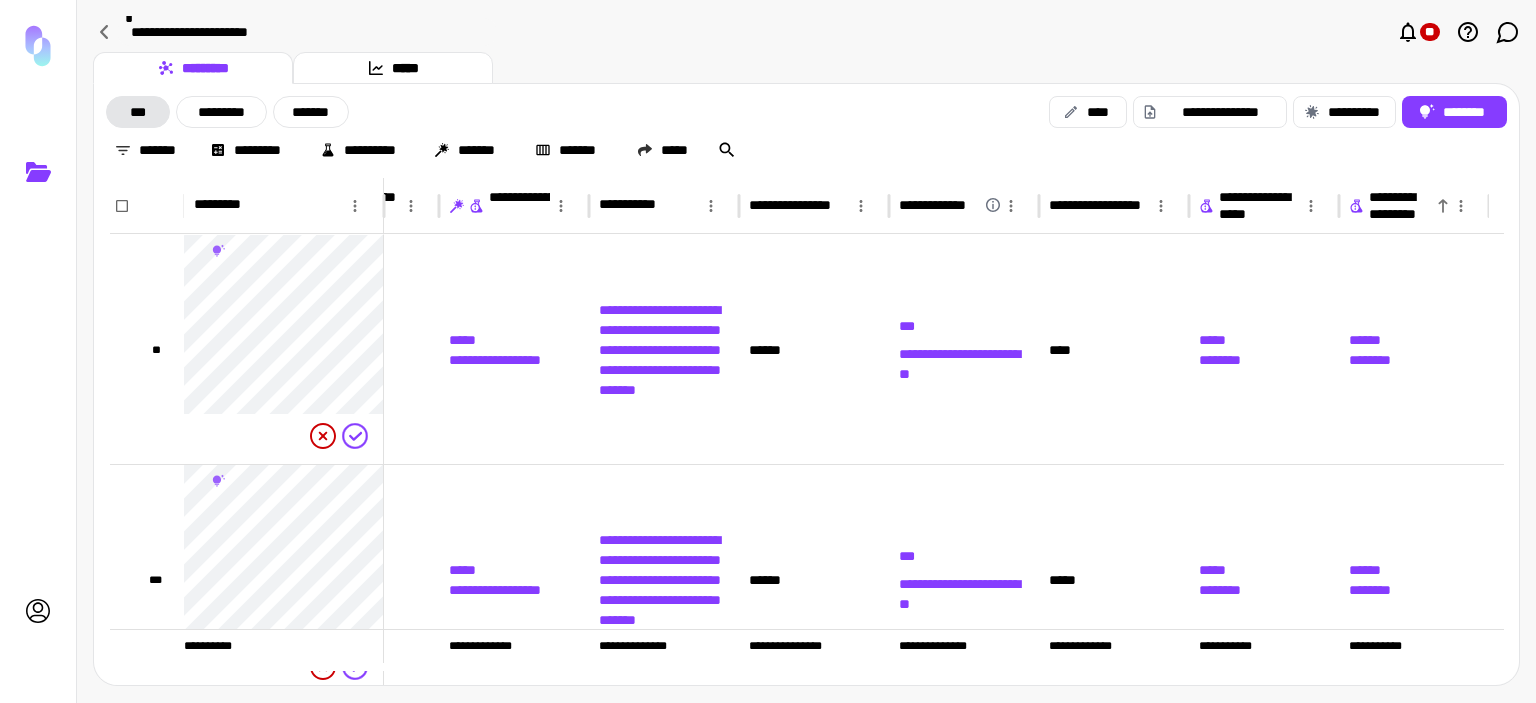 click 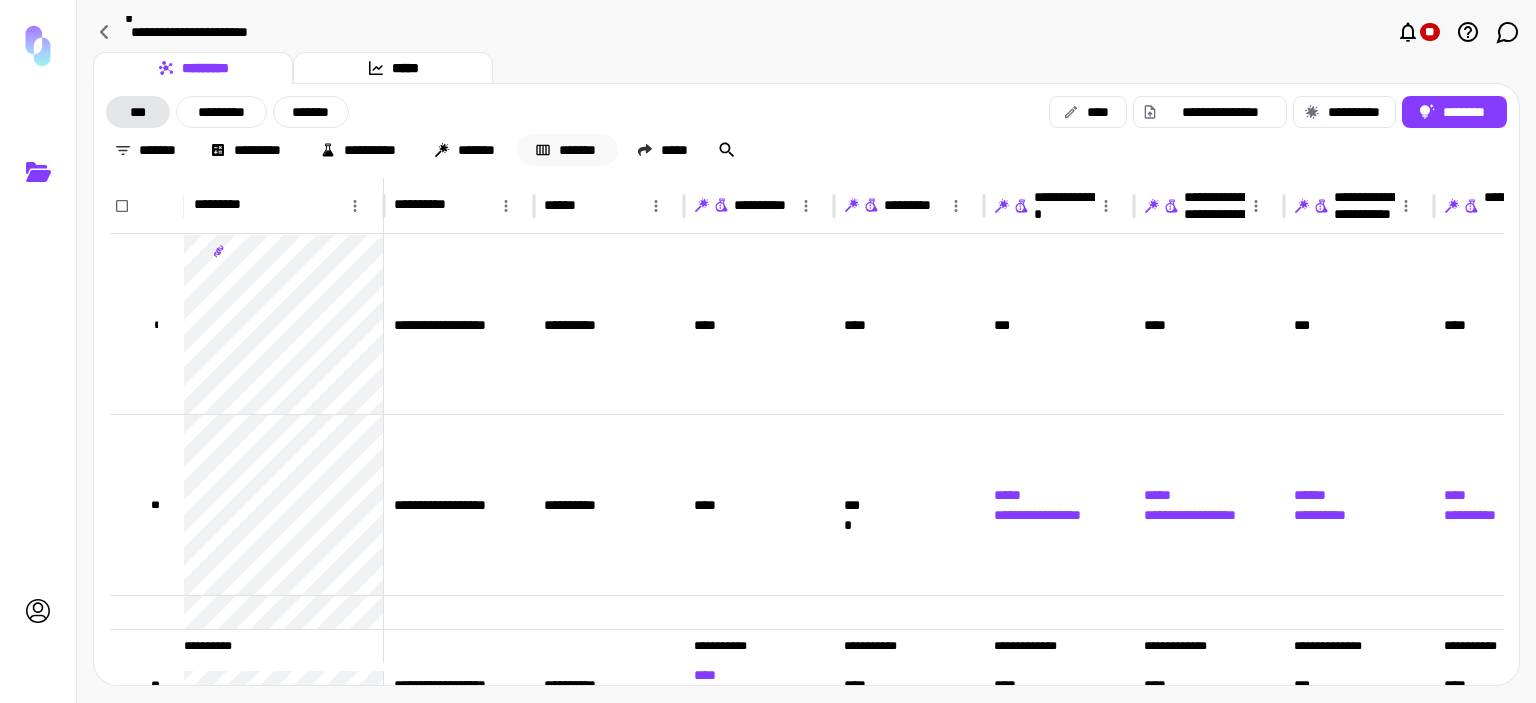 click on "*******" at bounding box center [567, 150] 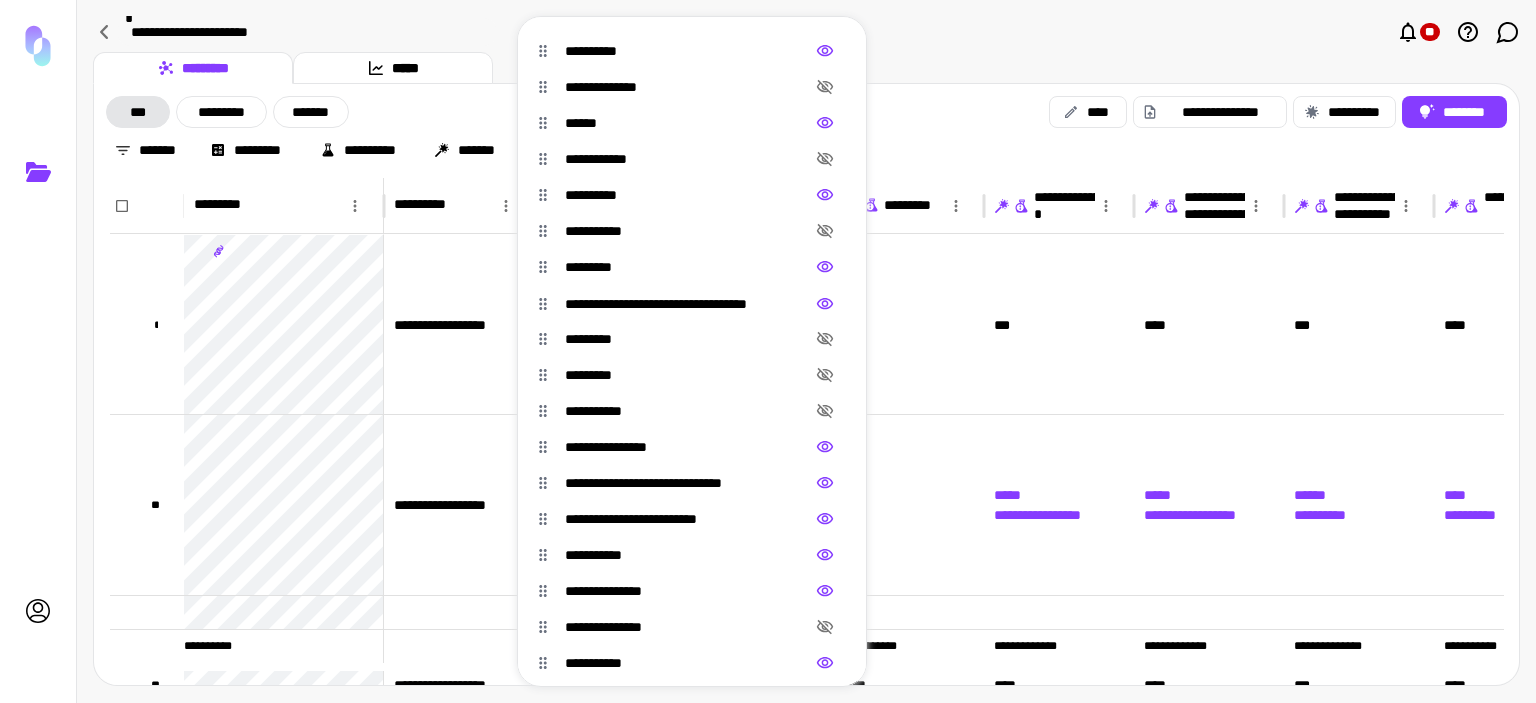 drag, startPoint x: 542, startPoint y: 651, endPoint x: 516, endPoint y: 303, distance: 348.9699 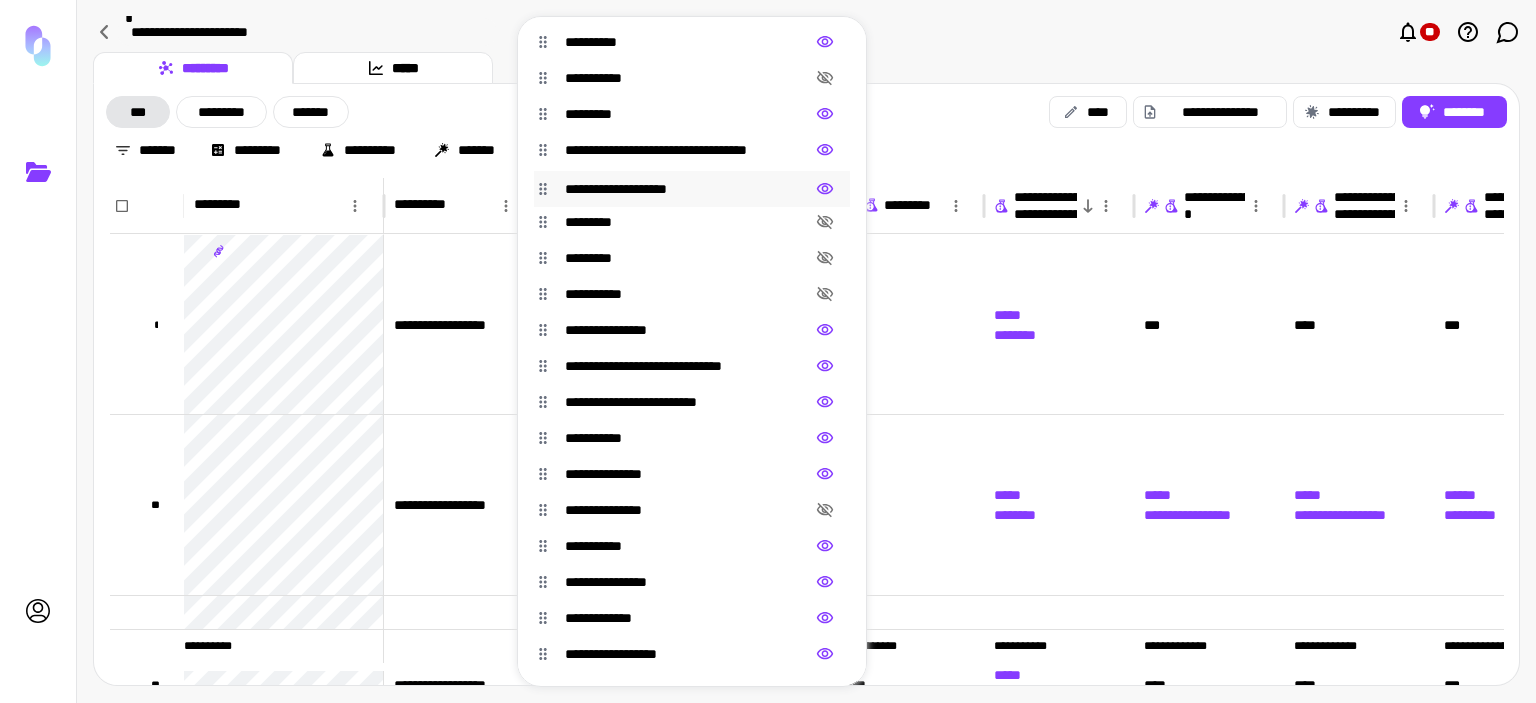 drag, startPoint x: 542, startPoint y: 663, endPoint x: 540, endPoint y: 199, distance: 464.0043 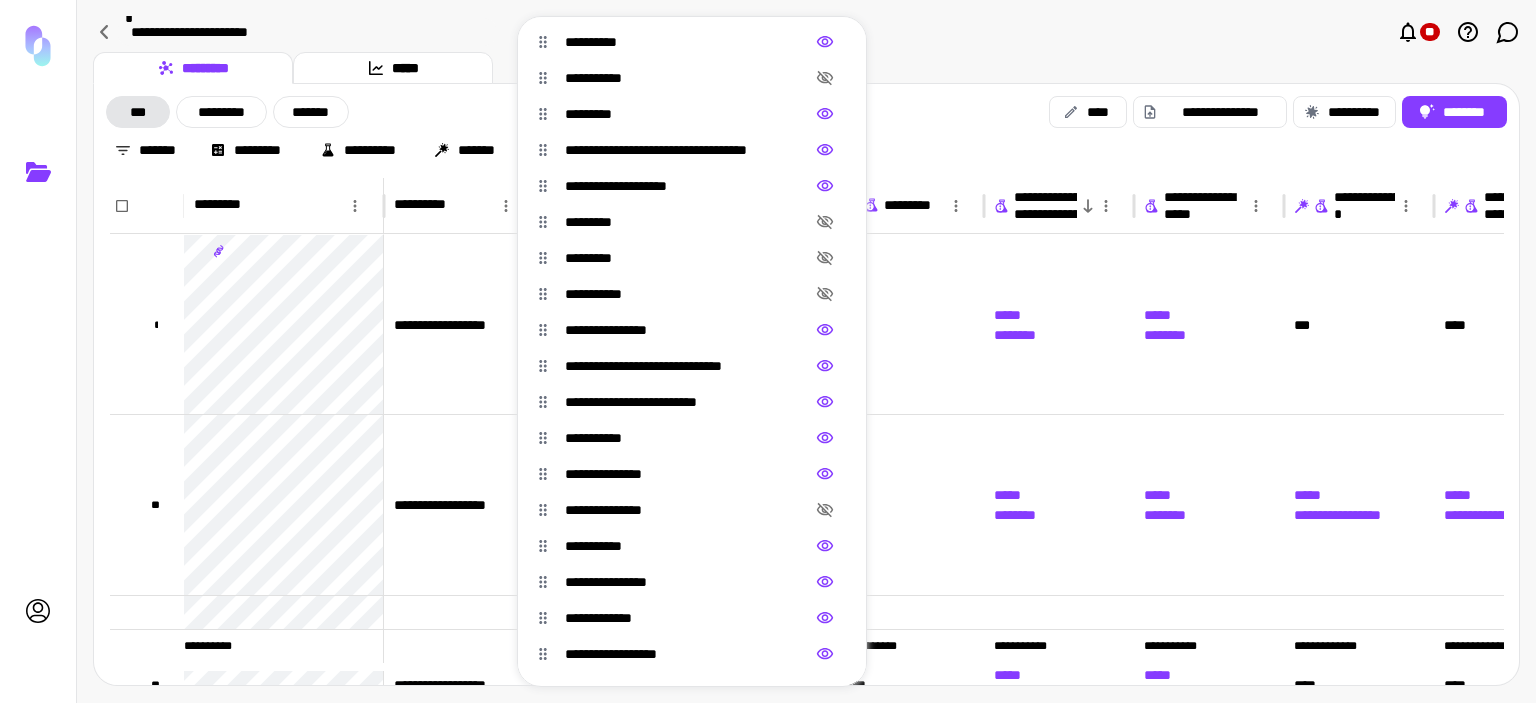 click at bounding box center (768, 351) 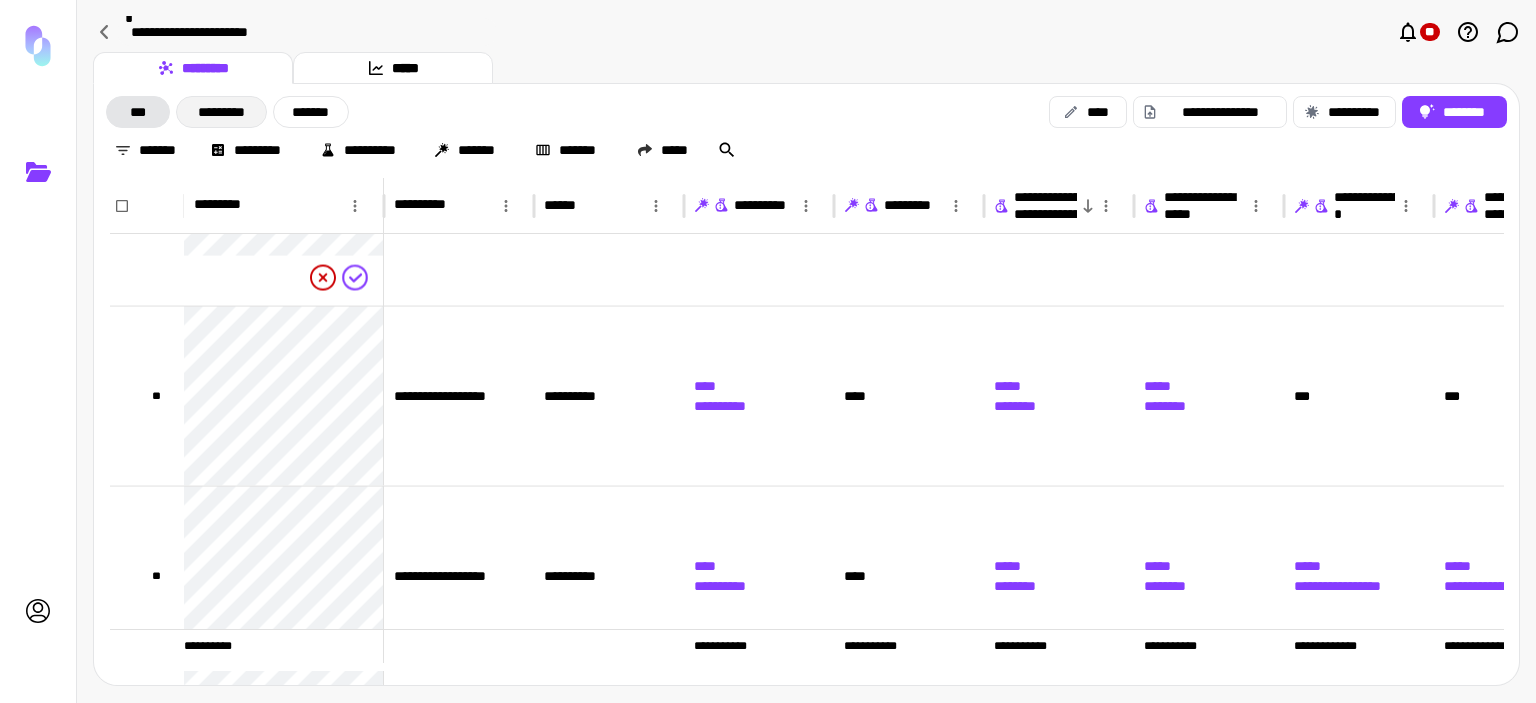 click on "*********" at bounding box center (221, 112) 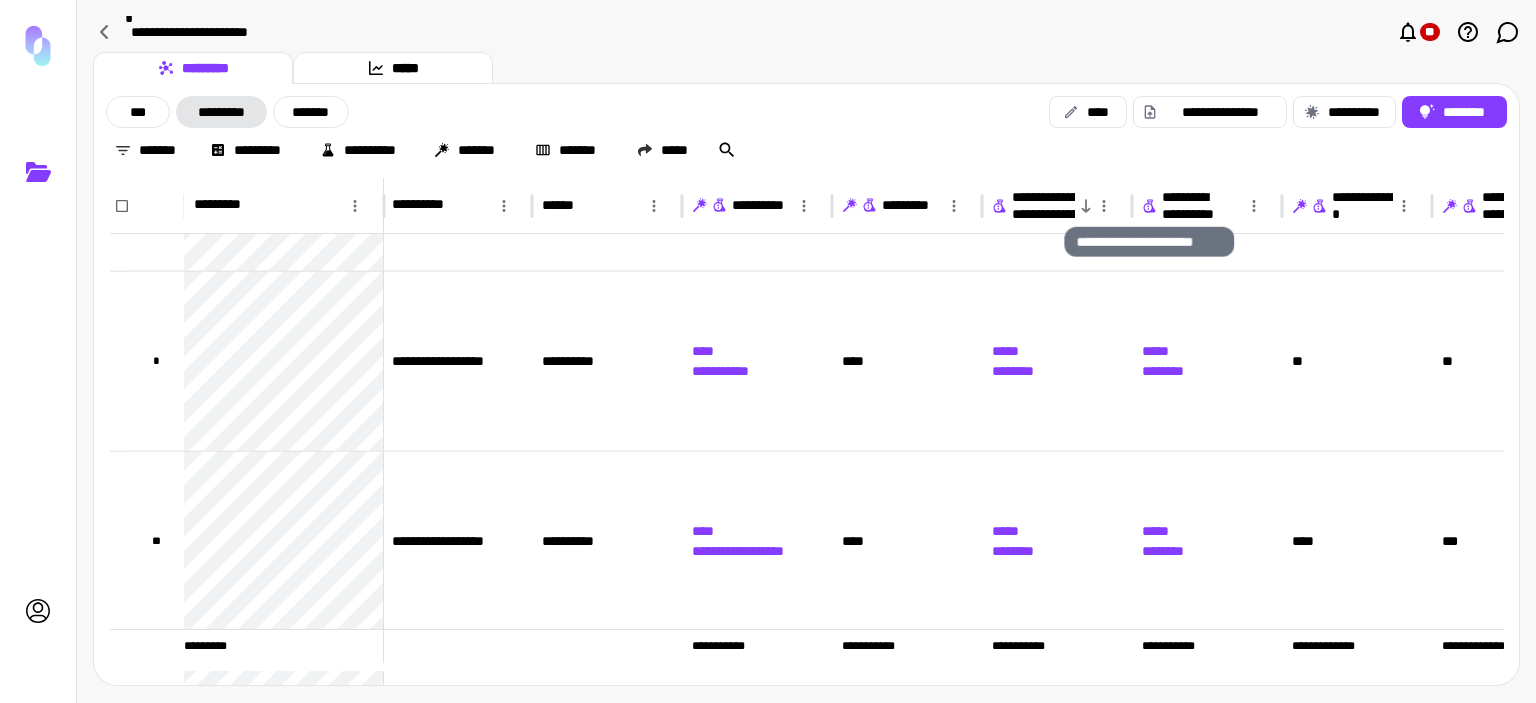 click 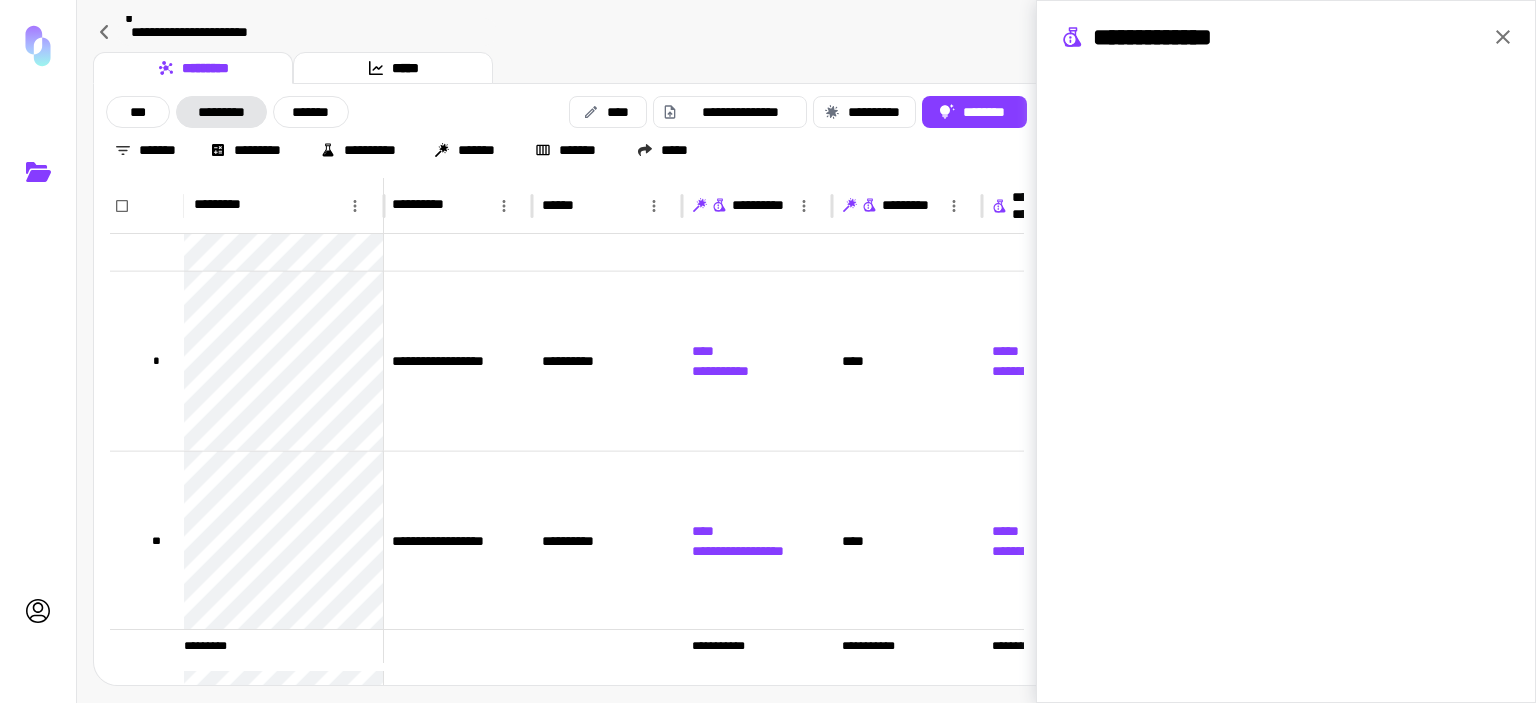 click 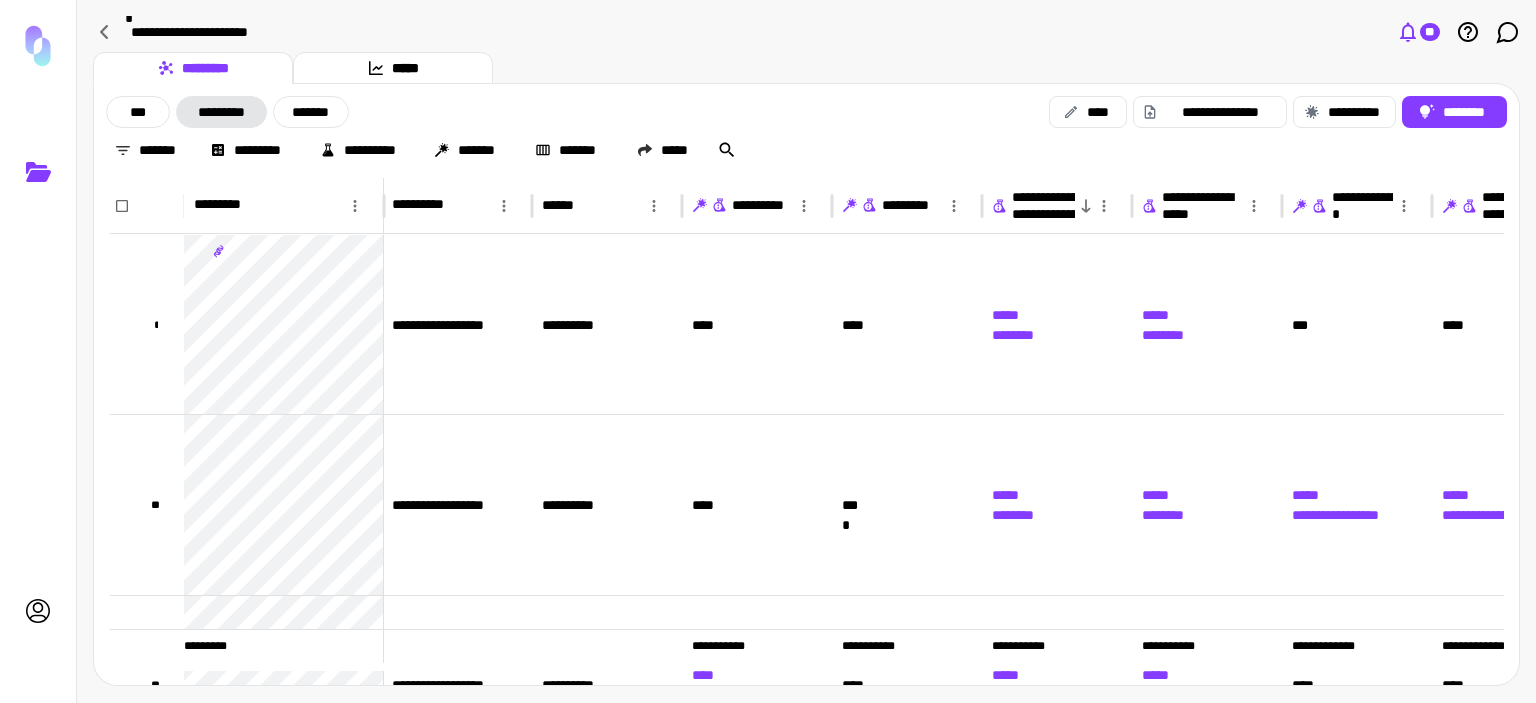click 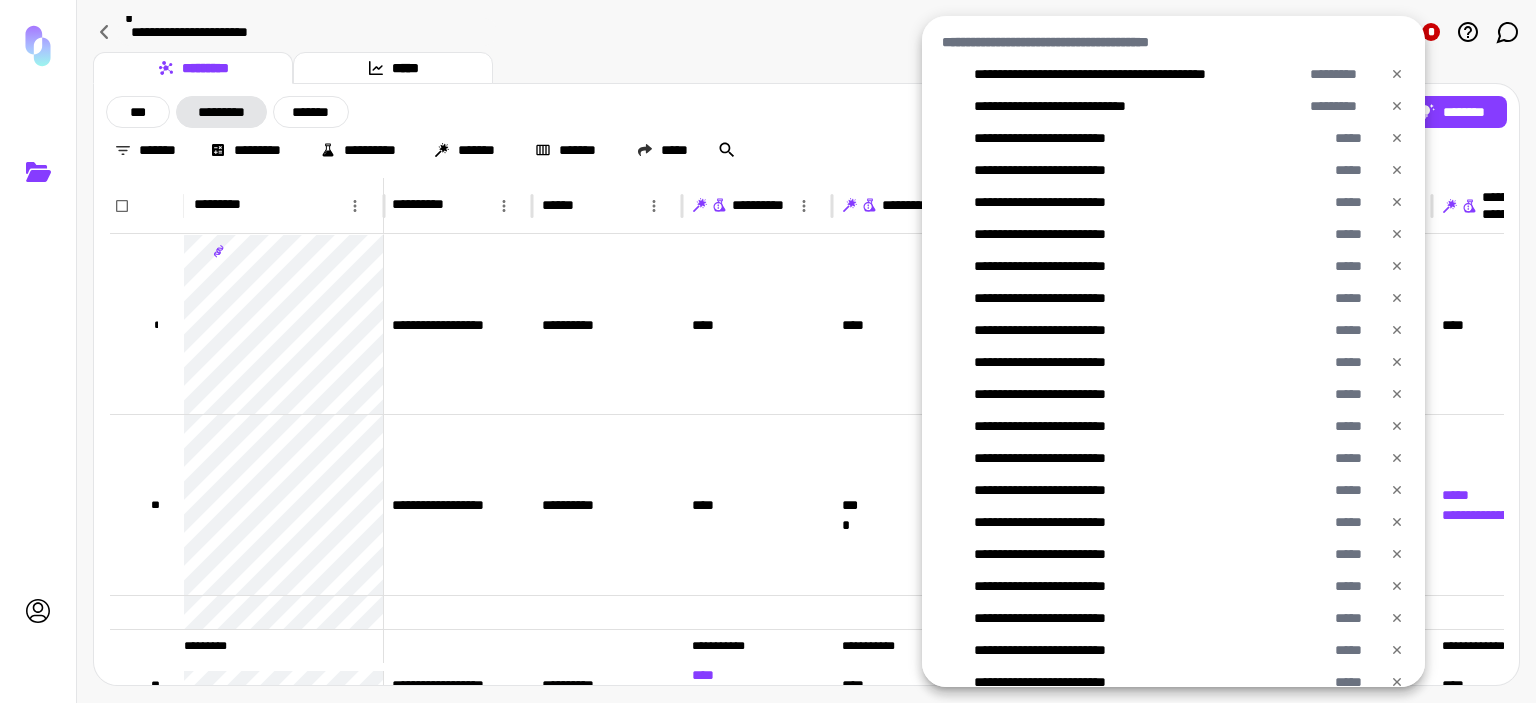 click 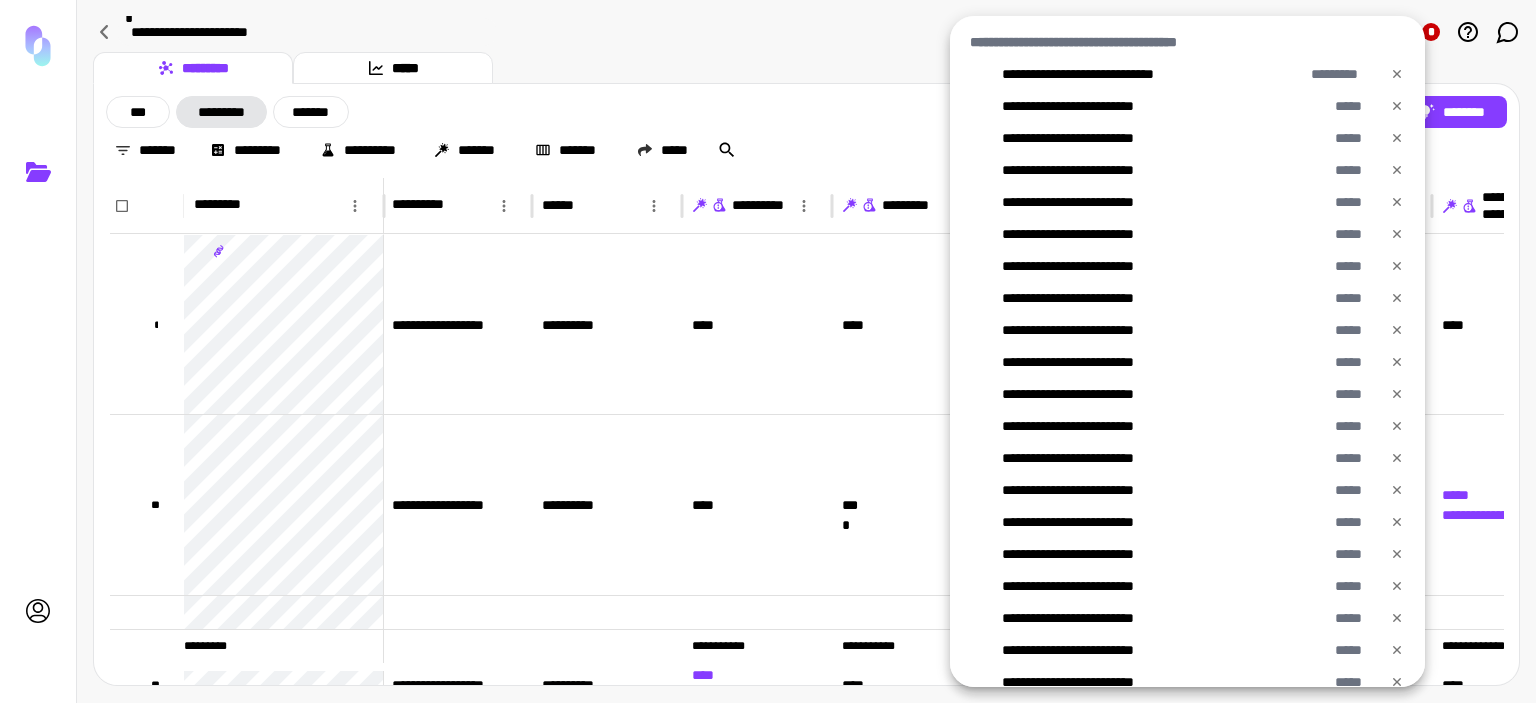 click at bounding box center [768, 351] 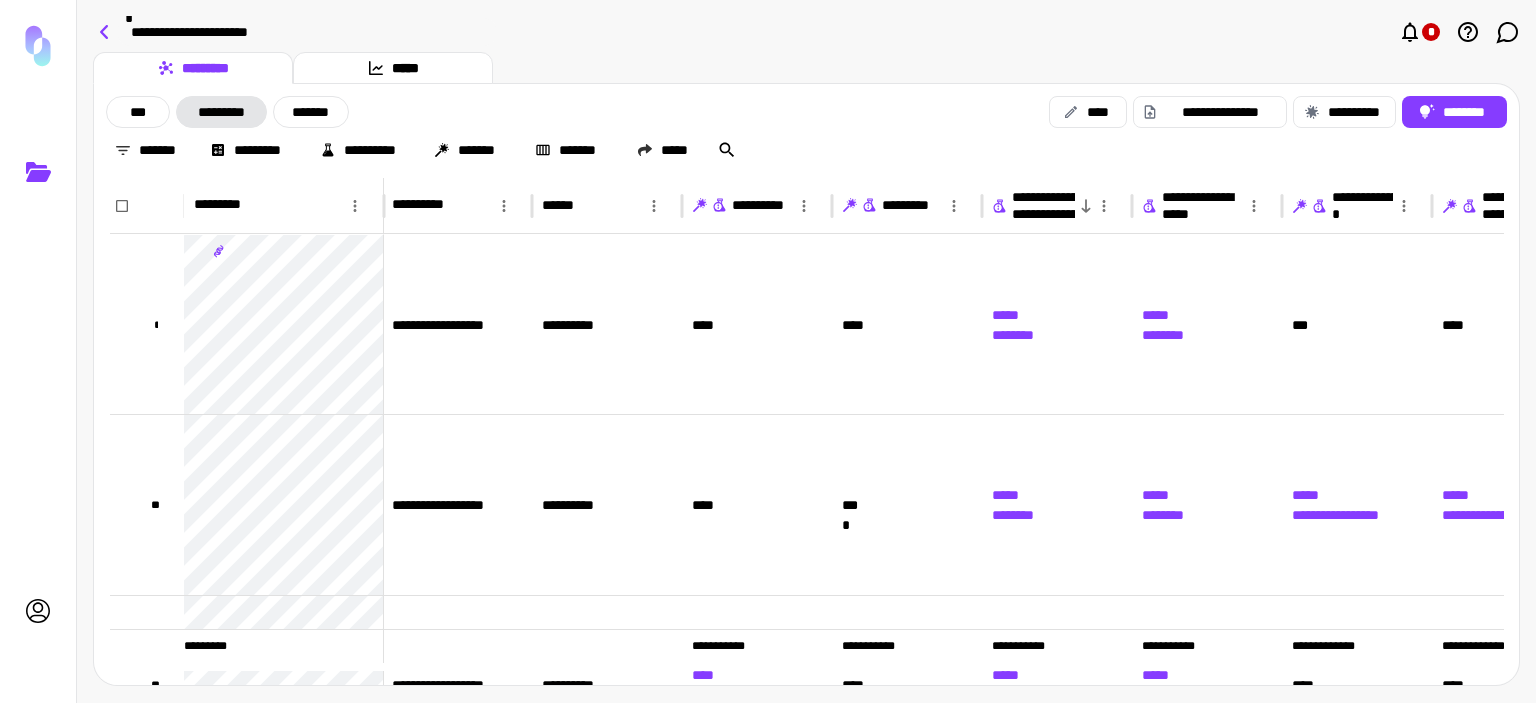 click 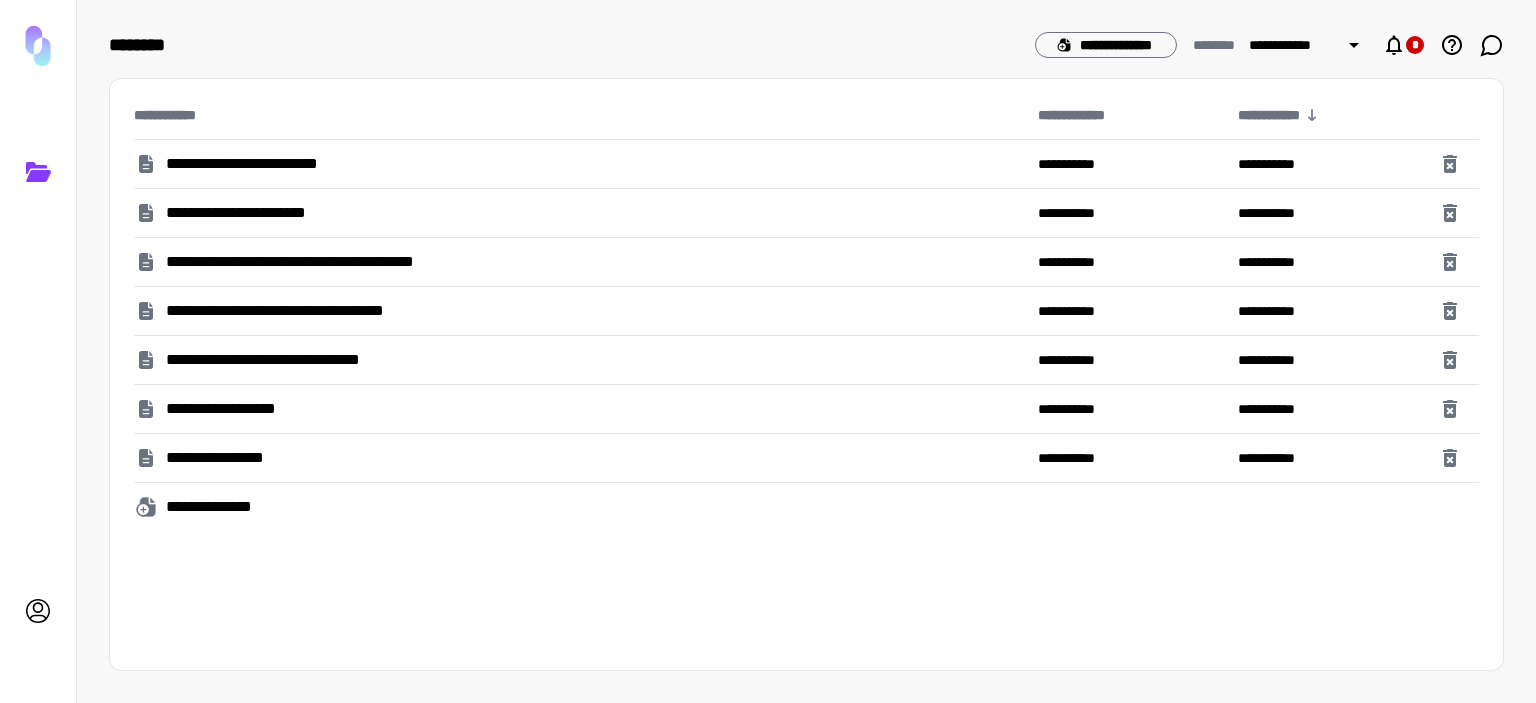 click on "**********" at bounding box center (275, 164) 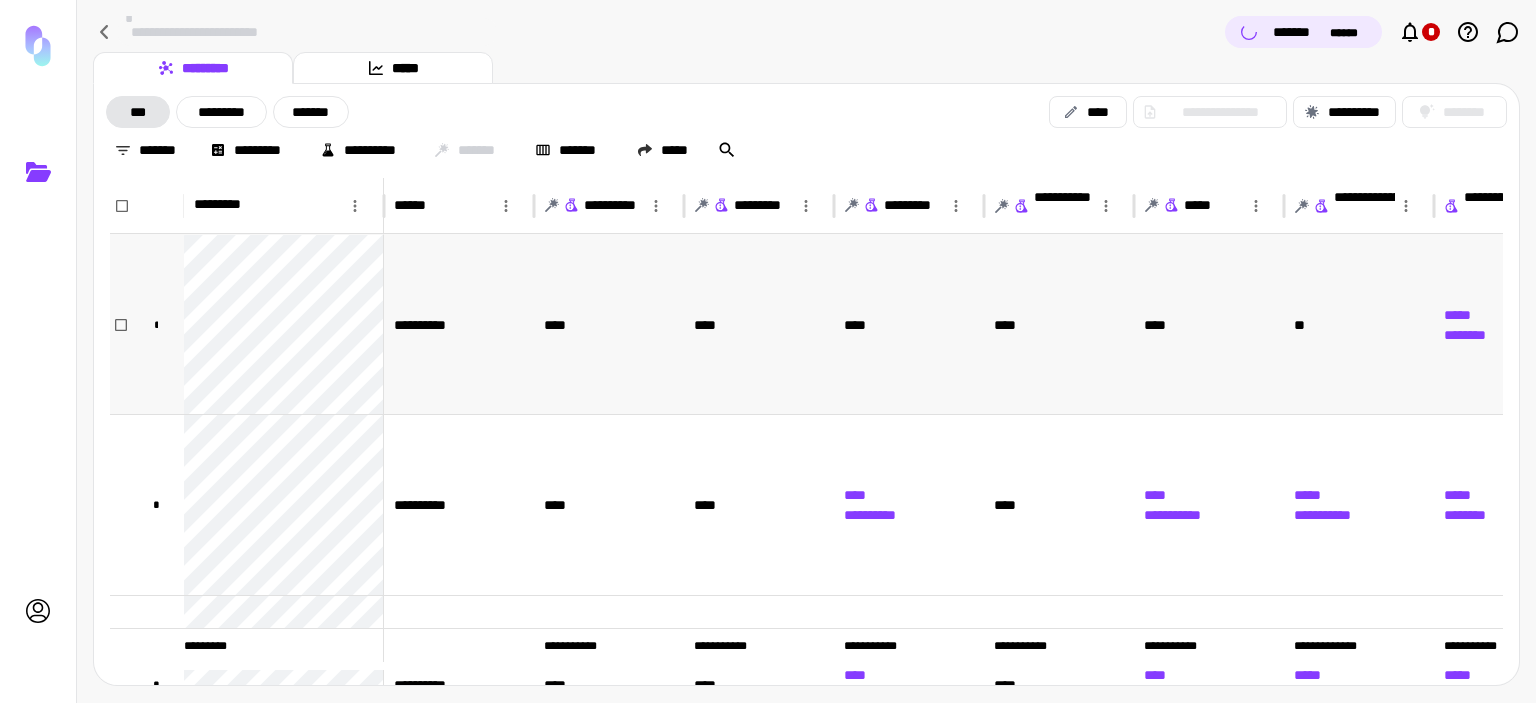 scroll, scrollTop: 388, scrollLeft: 0, axis: vertical 